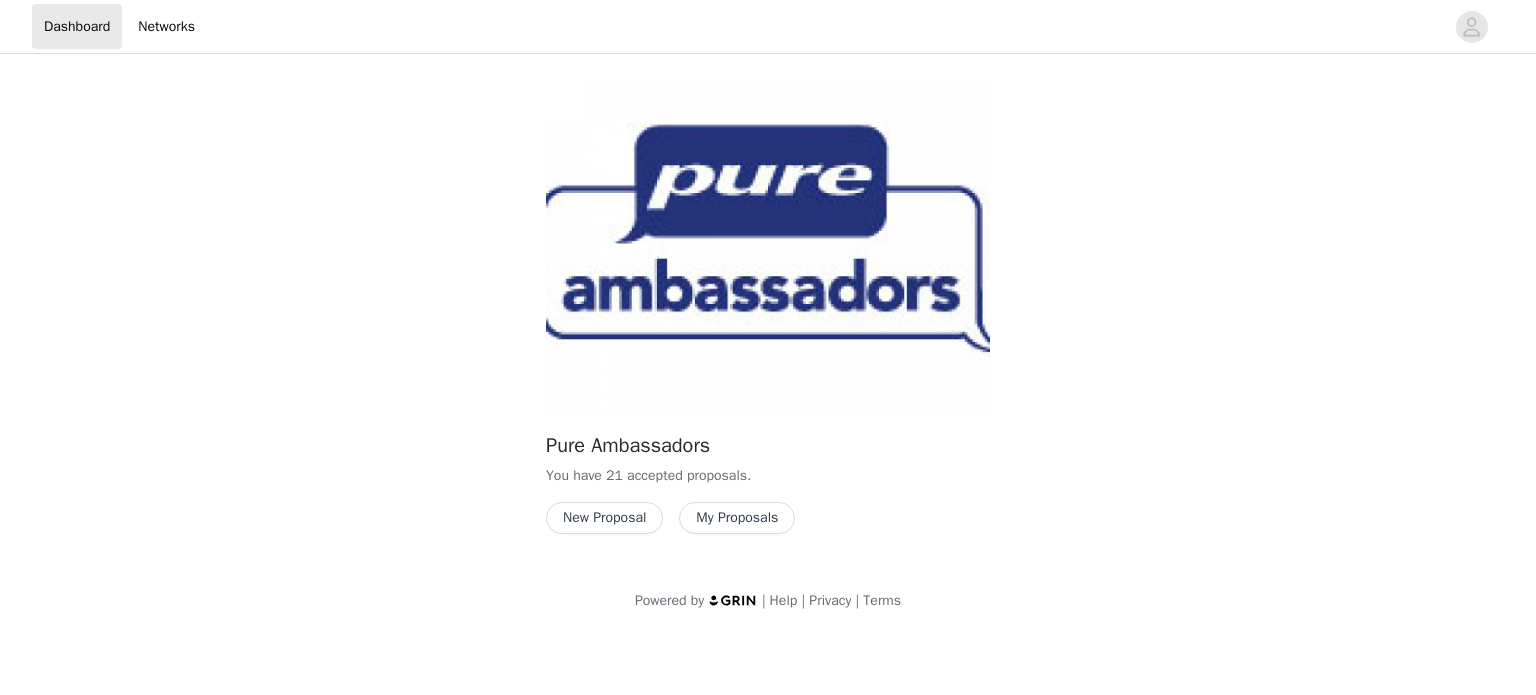 scroll, scrollTop: 0, scrollLeft: 0, axis: both 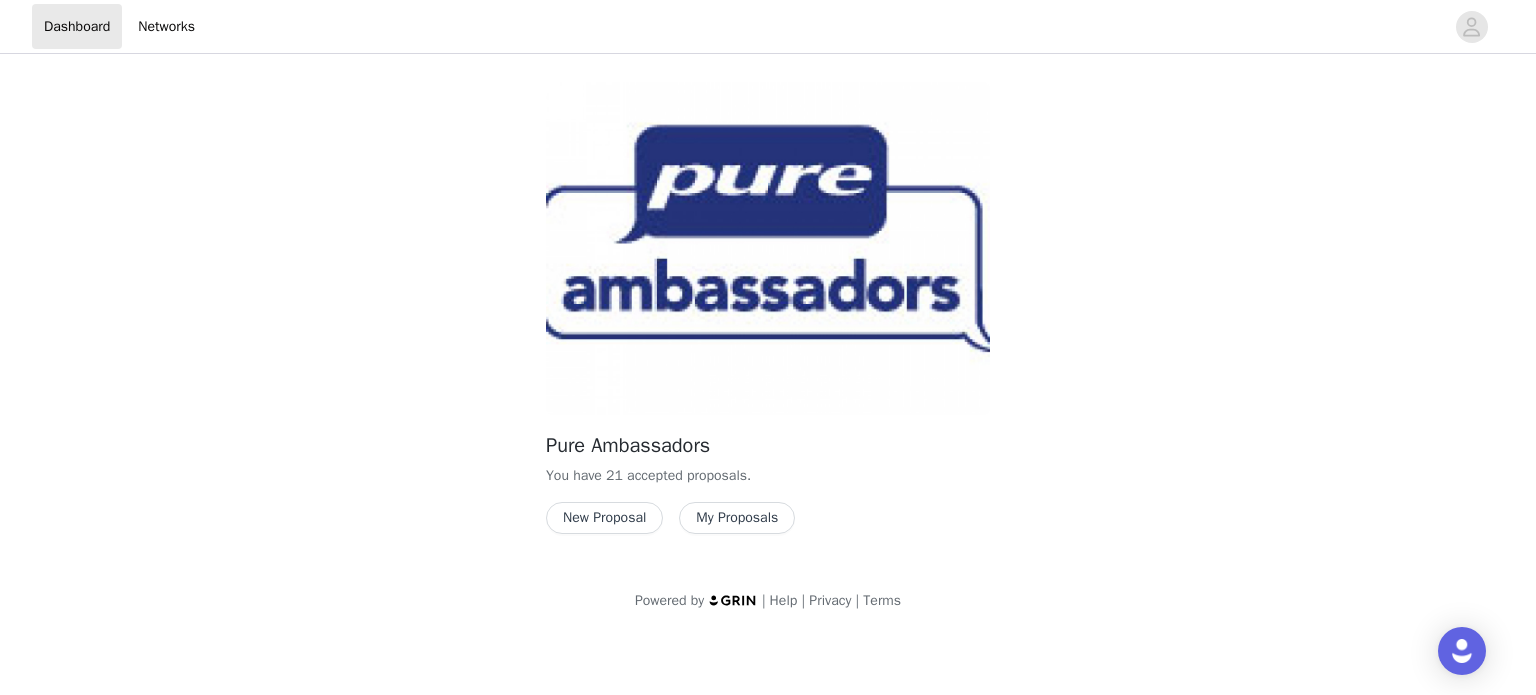 click on "New Proposal" at bounding box center (604, 518) 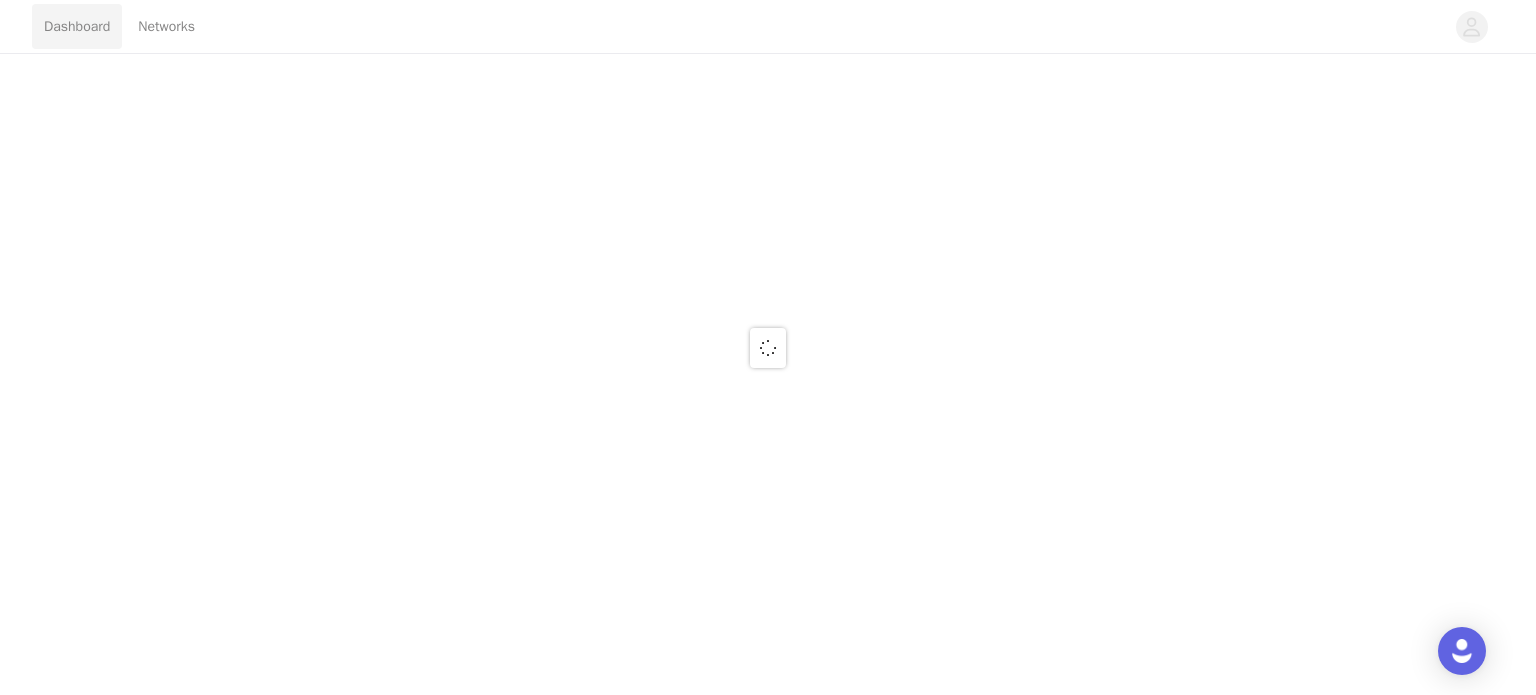 click at bounding box center [768, 347] 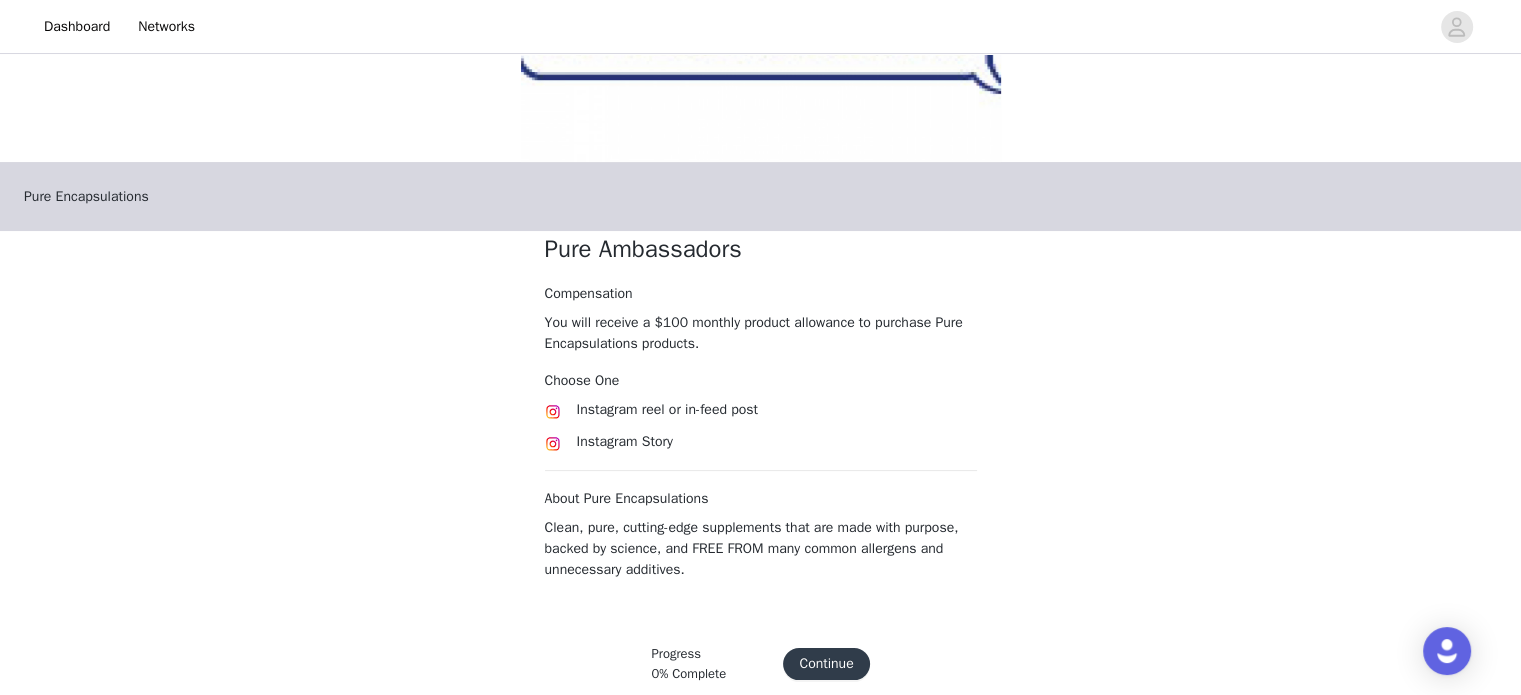 scroll, scrollTop: 300, scrollLeft: 0, axis: vertical 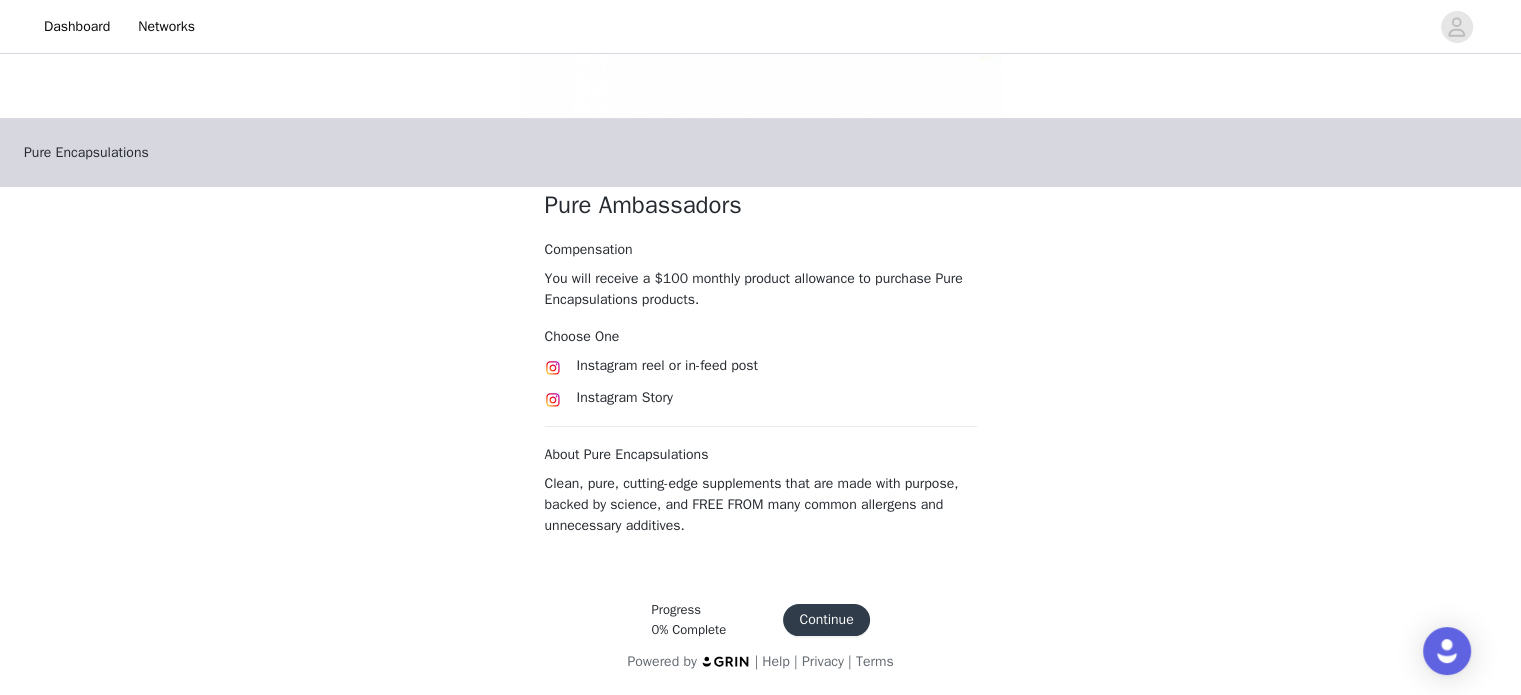 click on "Continue" at bounding box center (826, 620) 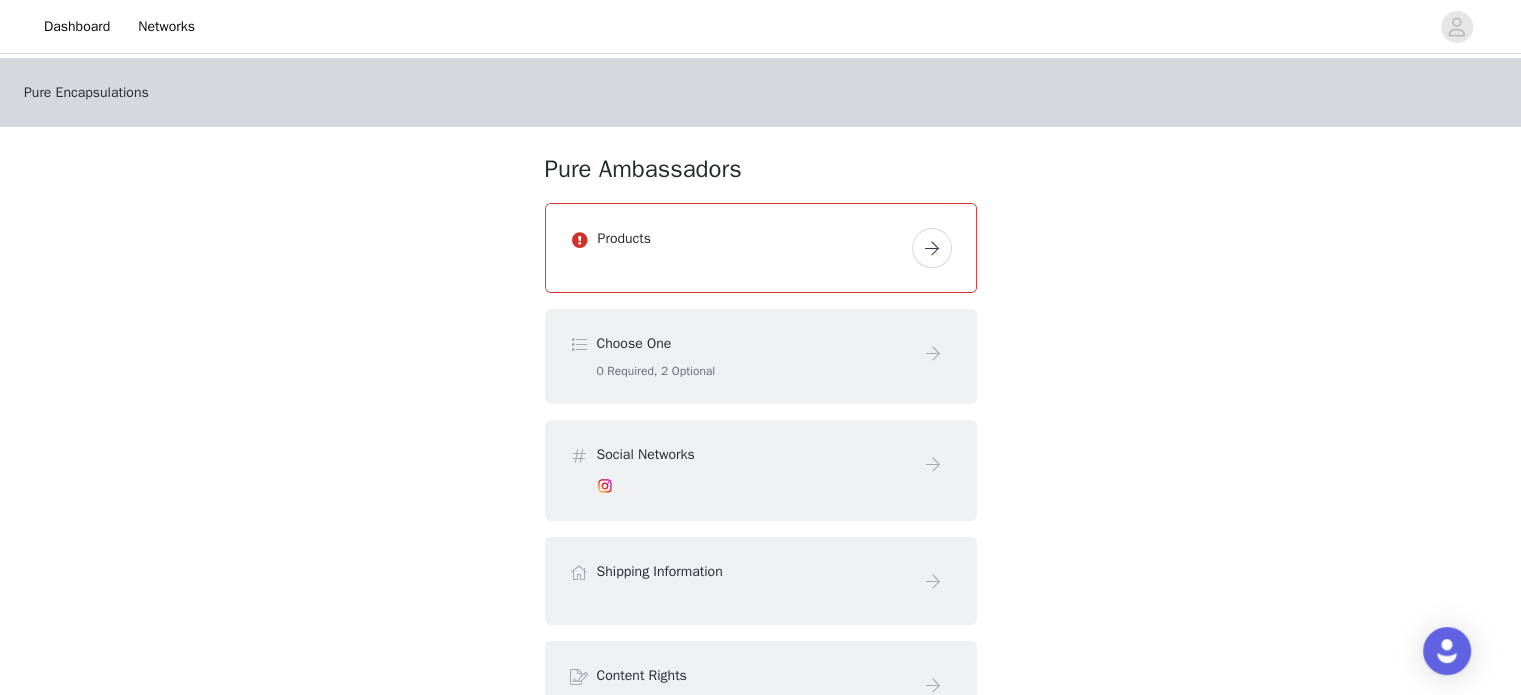click at bounding box center (932, 248) 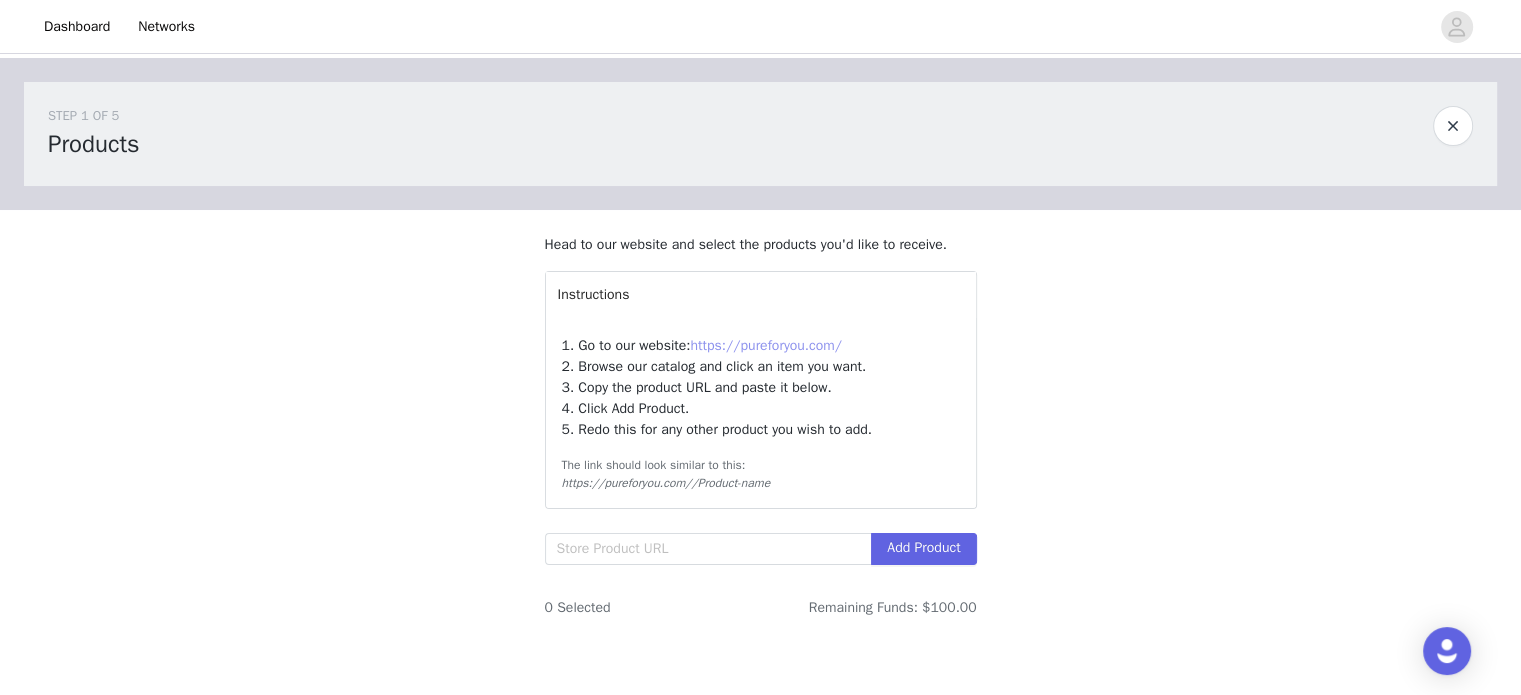 click on "https://pureforyou.com/" at bounding box center [766, 345] 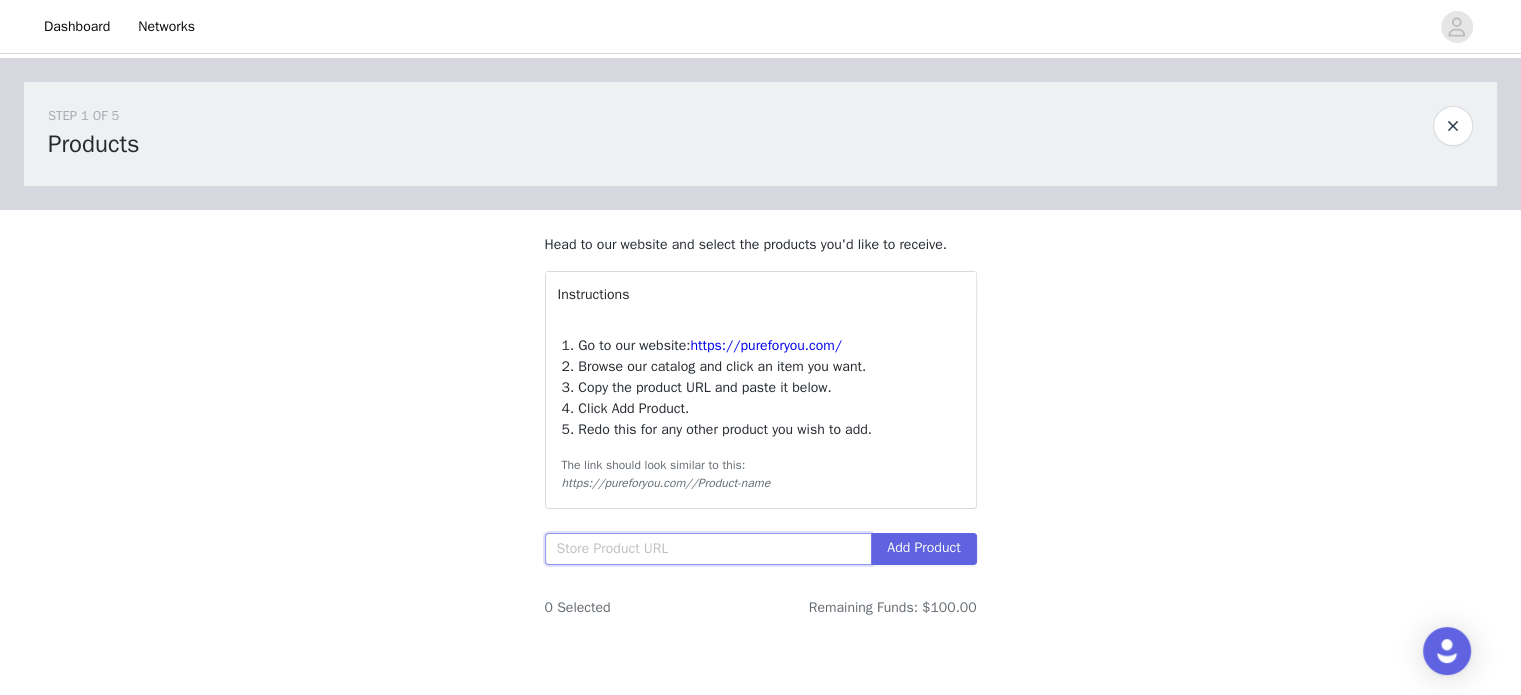 click at bounding box center (708, 549) 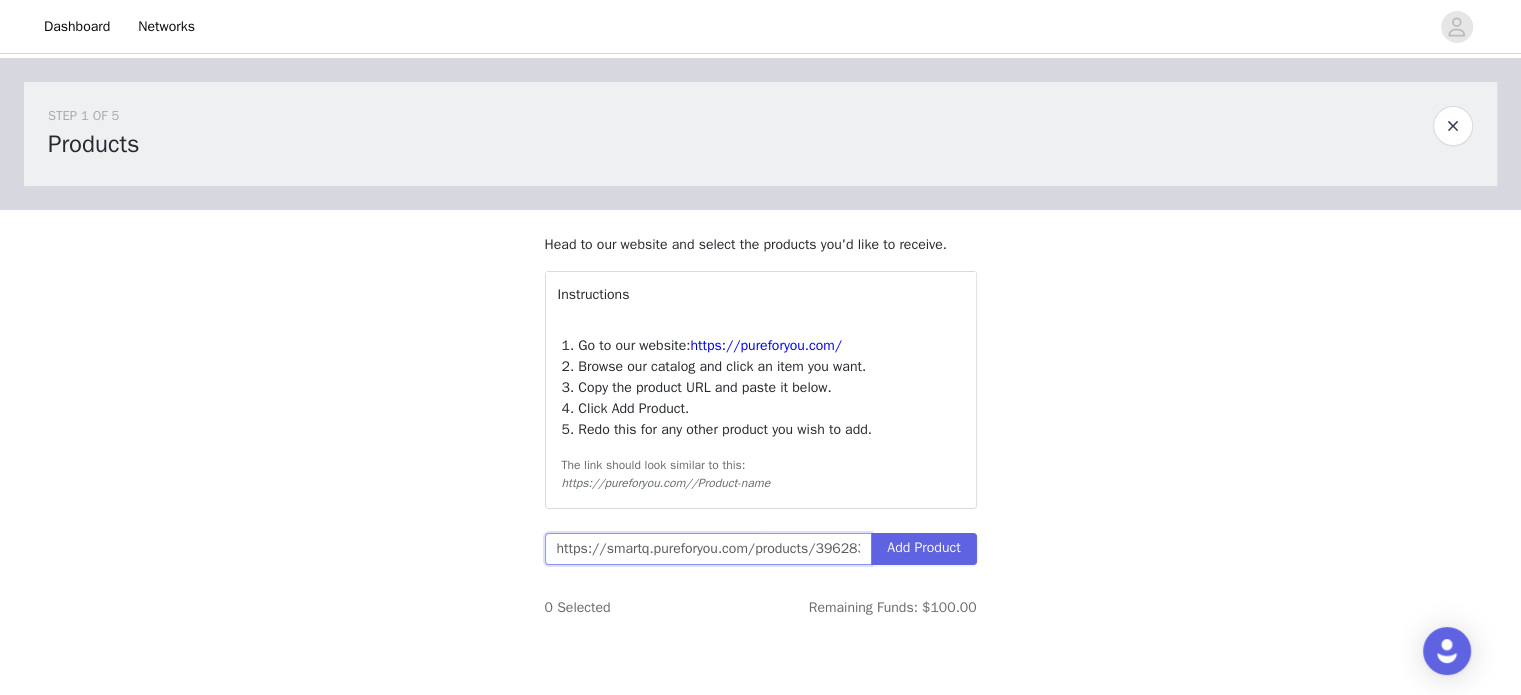 scroll, scrollTop: 0, scrollLeft: 142, axis: horizontal 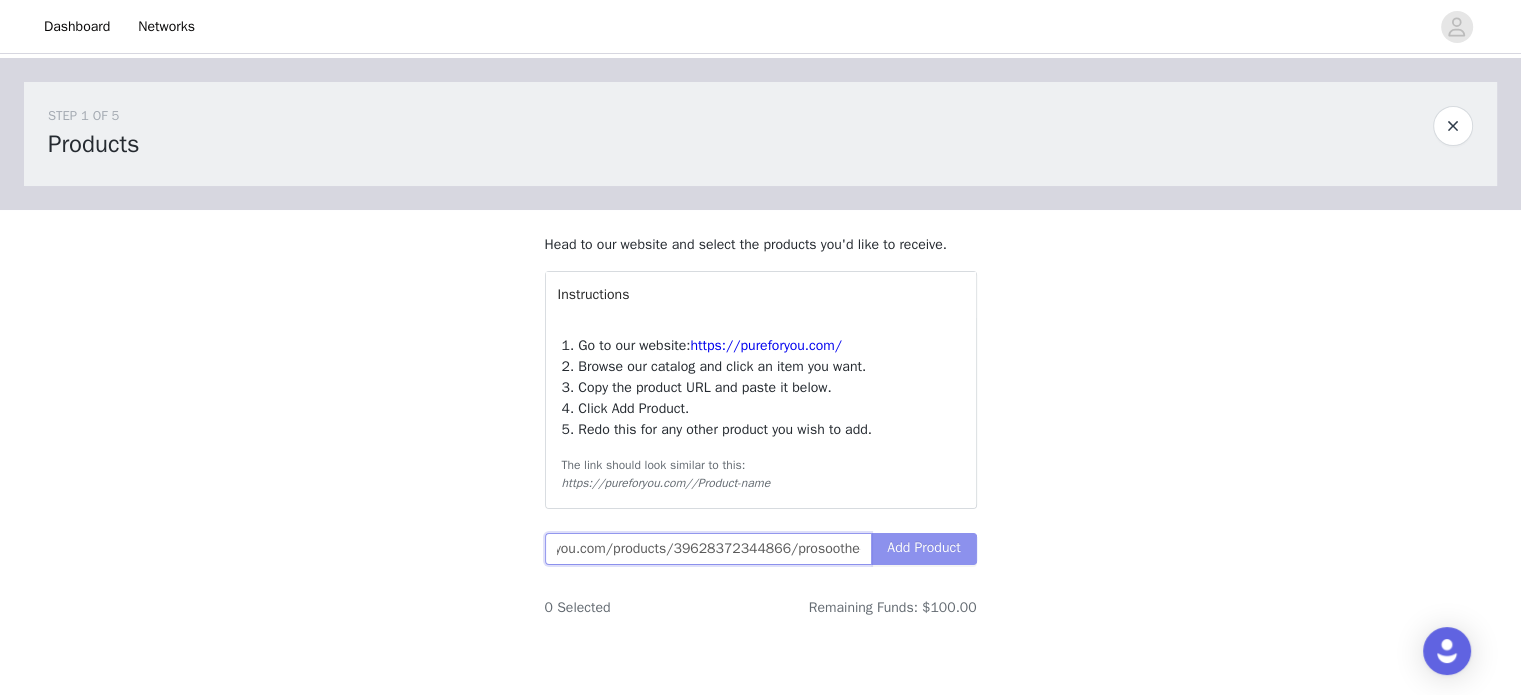 type on "https://smartq.pureforyou.com/products/39628372344866/prosoothe-ii" 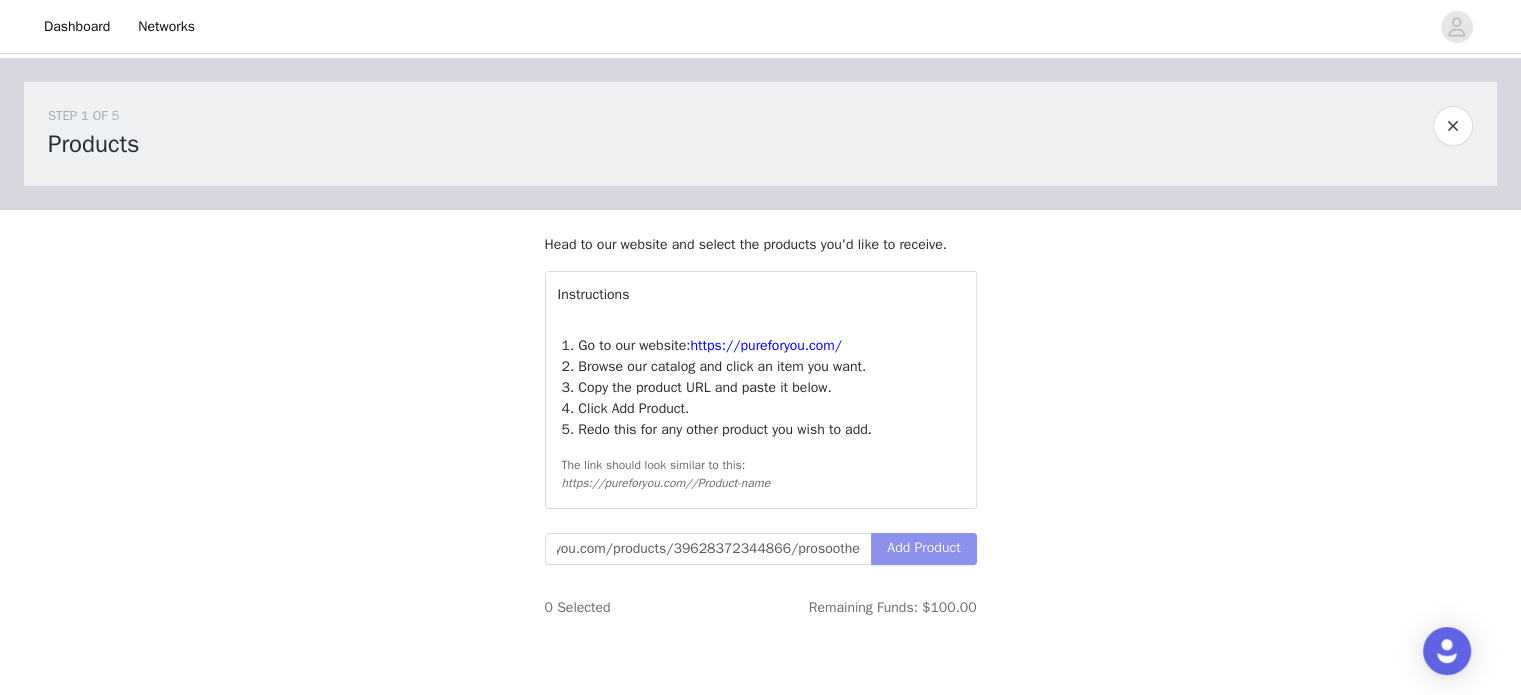 scroll, scrollTop: 0, scrollLeft: 0, axis: both 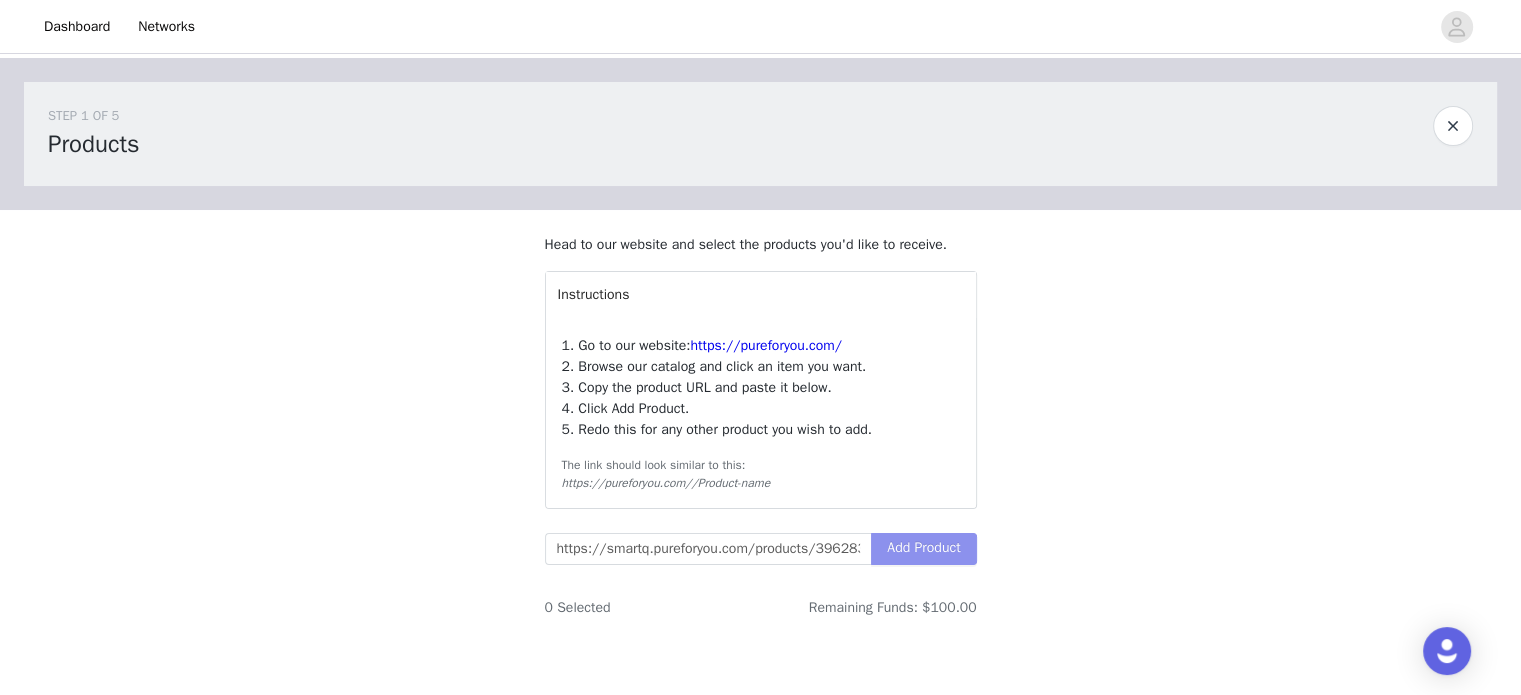 click on "Add Product" at bounding box center (923, 549) 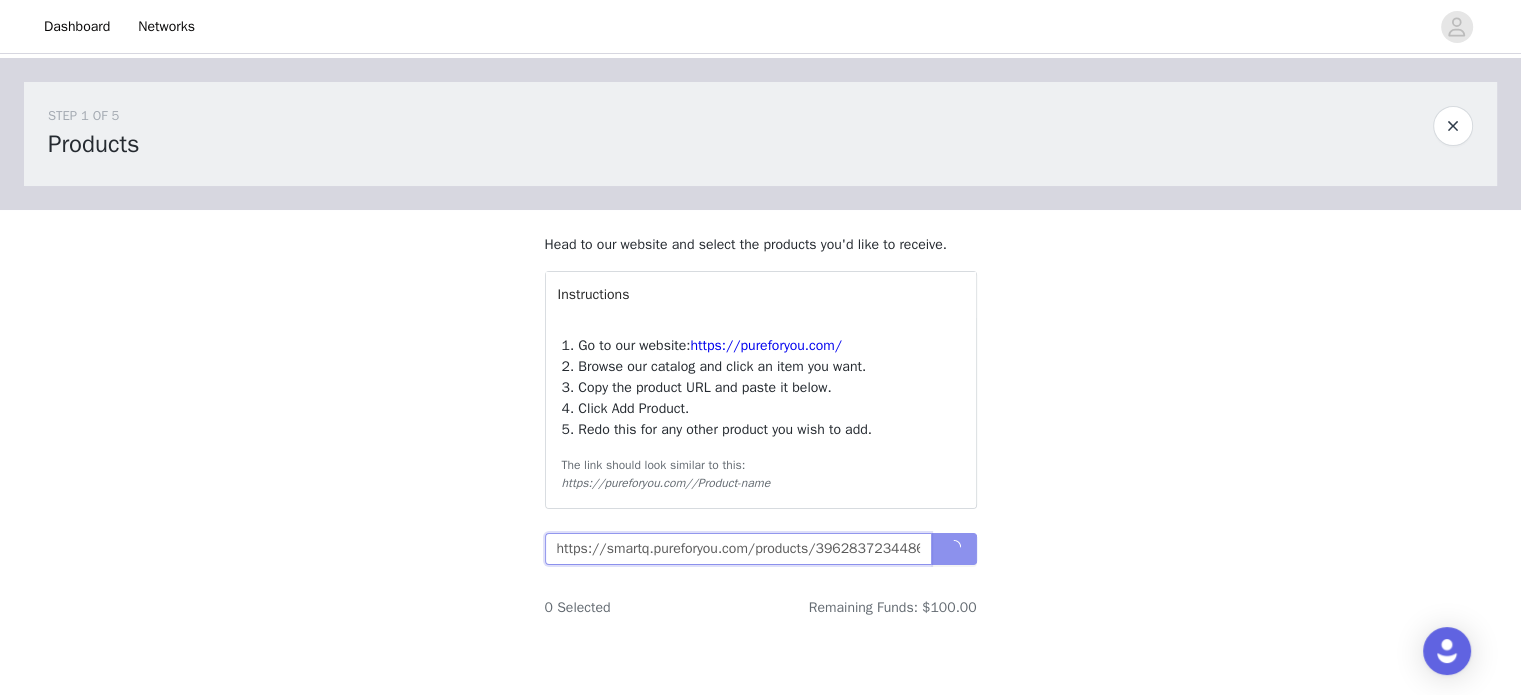 scroll, scrollTop: 0, scrollLeft: 78, axis: horizontal 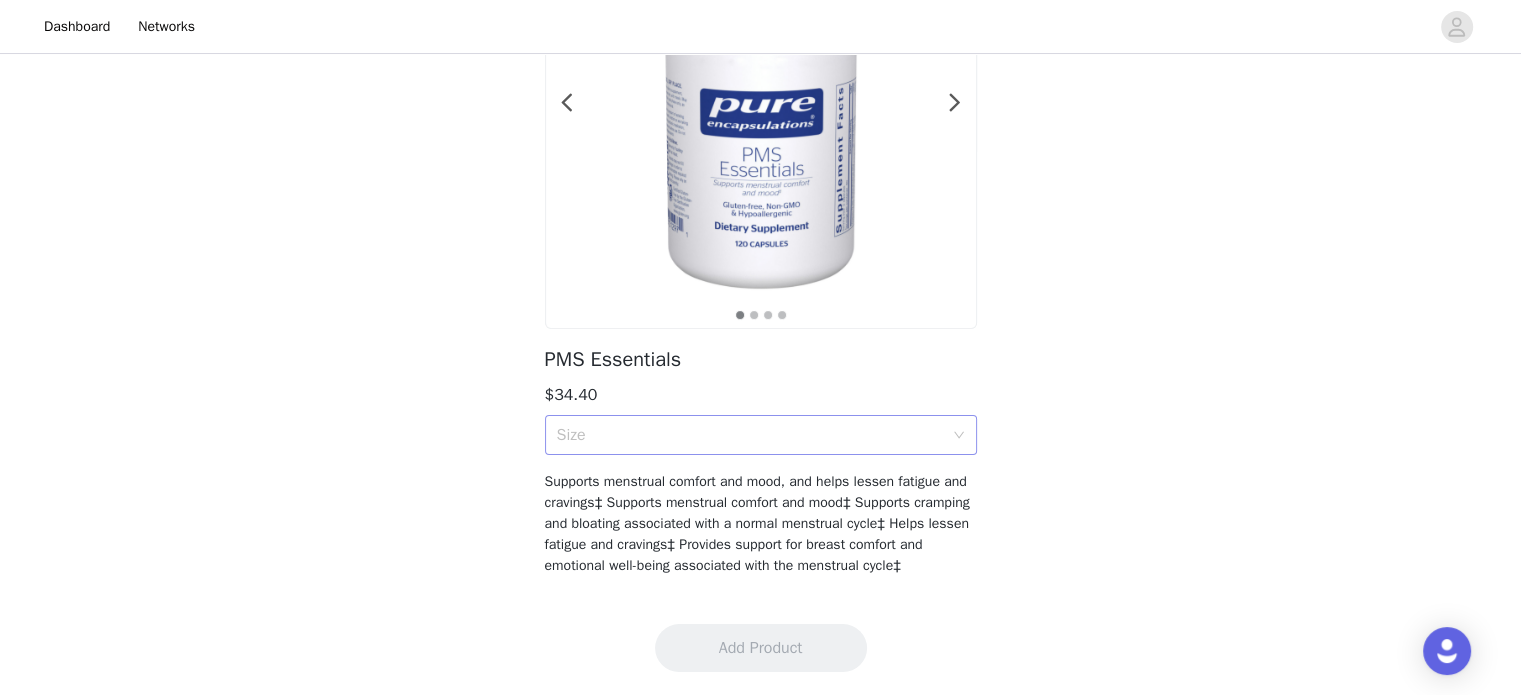 click on "Size" at bounding box center (754, 435) 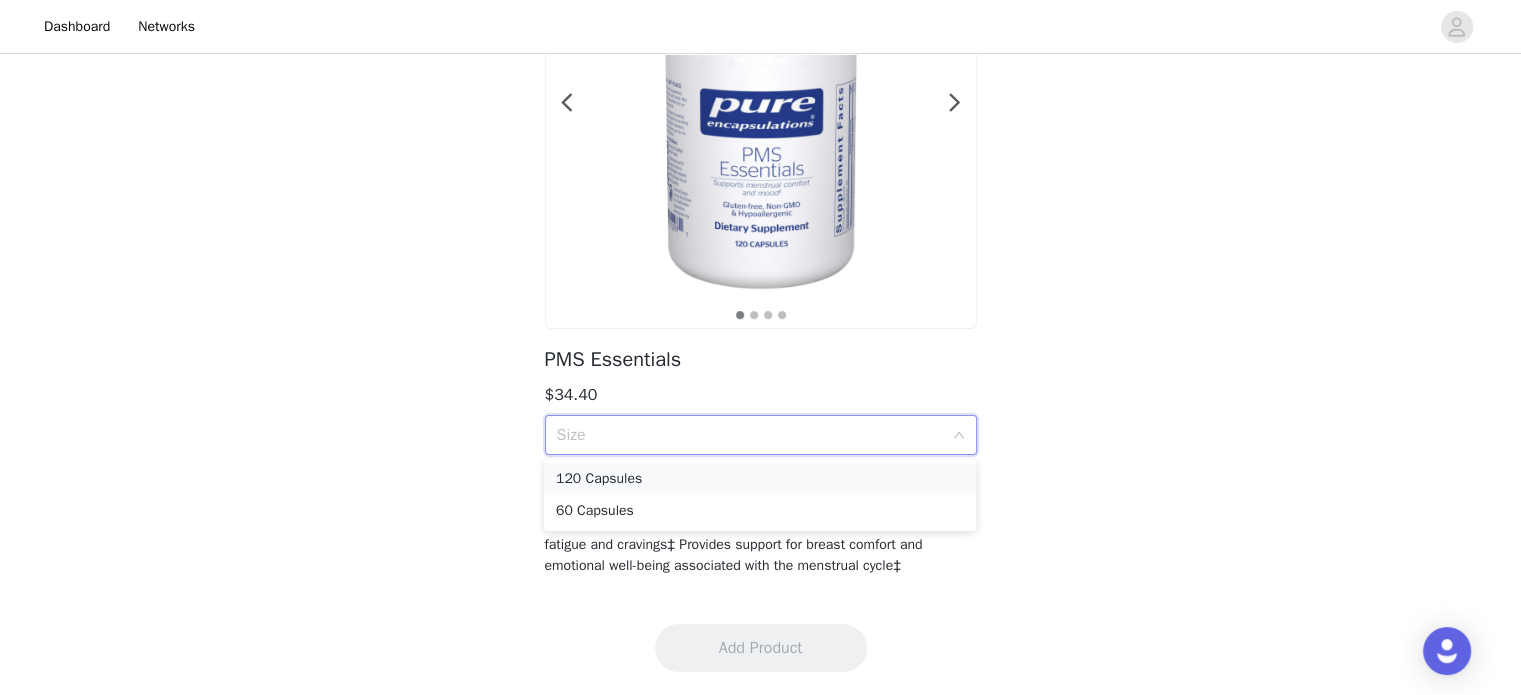 click on "120 Capsules" at bounding box center [760, 479] 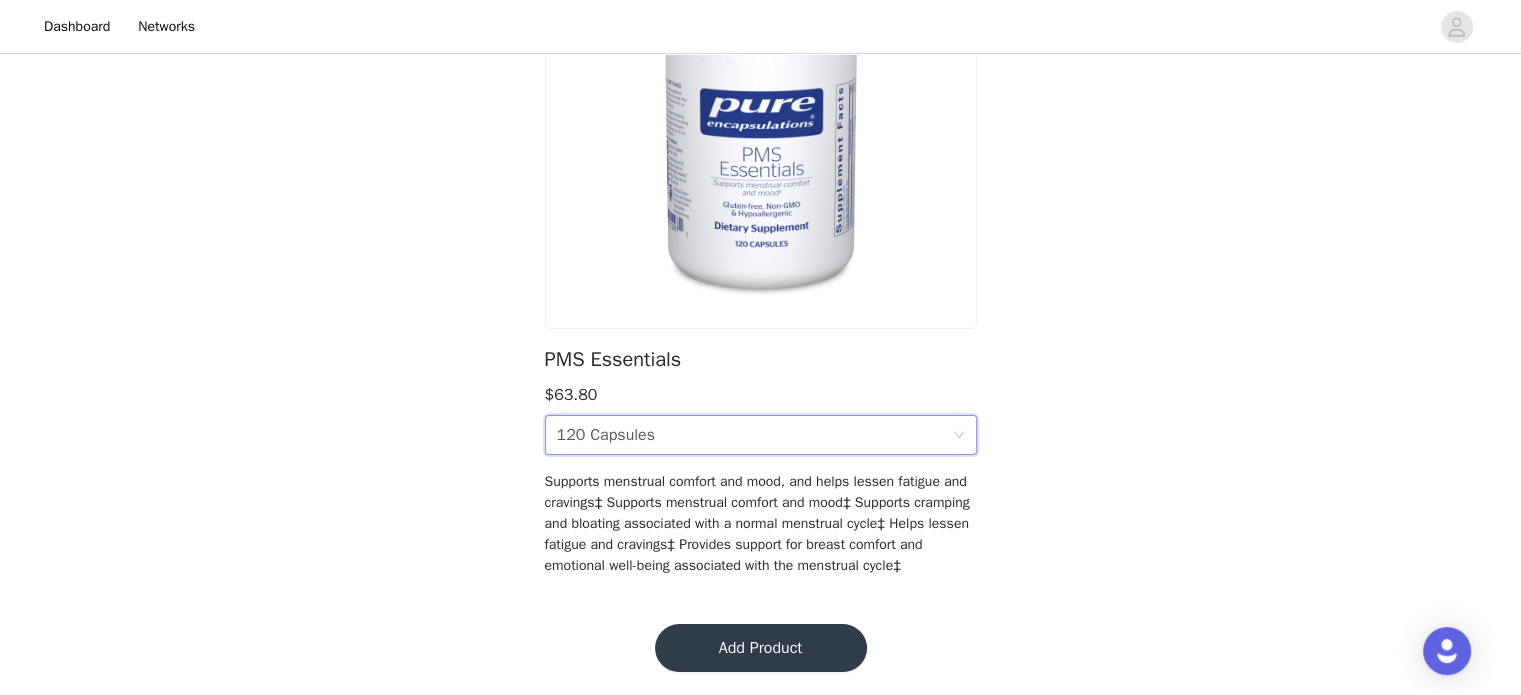 click on "Add Product" at bounding box center (761, 648) 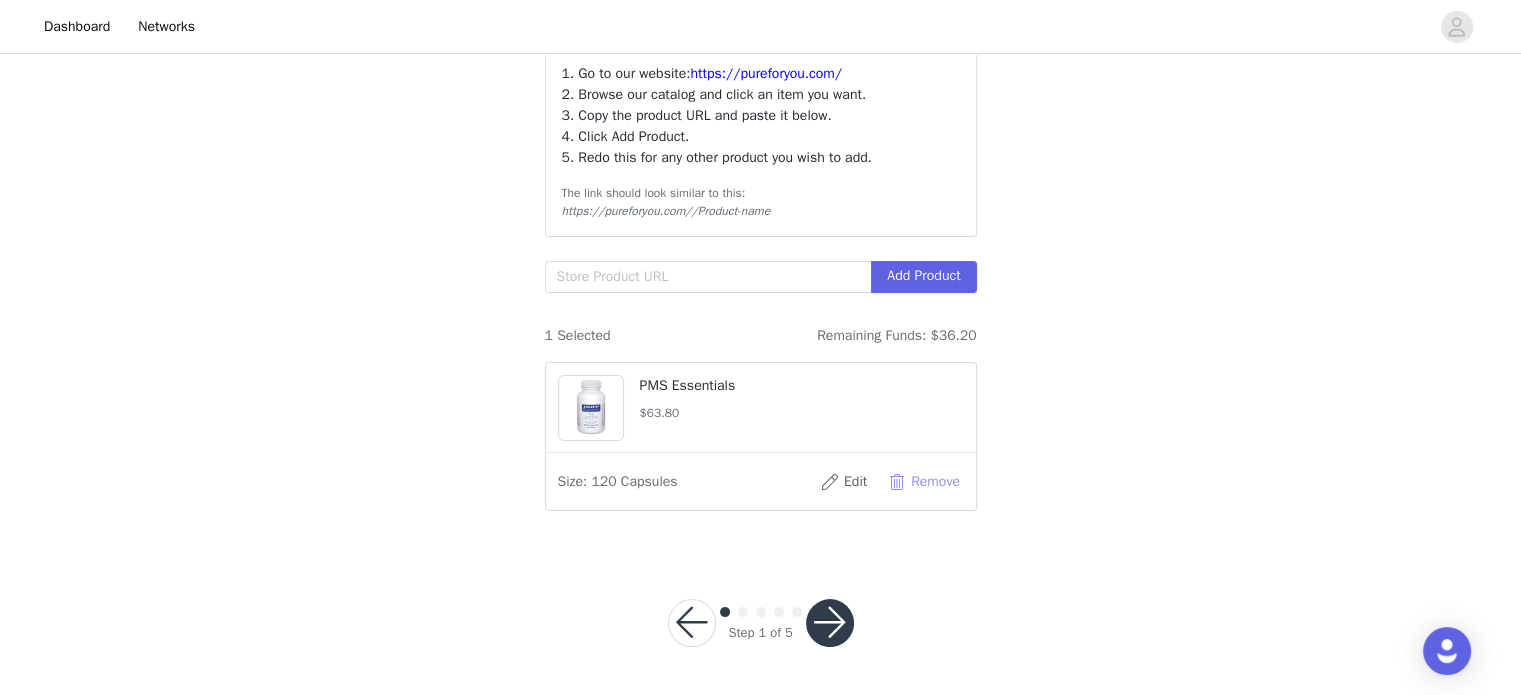 scroll, scrollTop: 291, scrollLeft: 0, axis: vertical 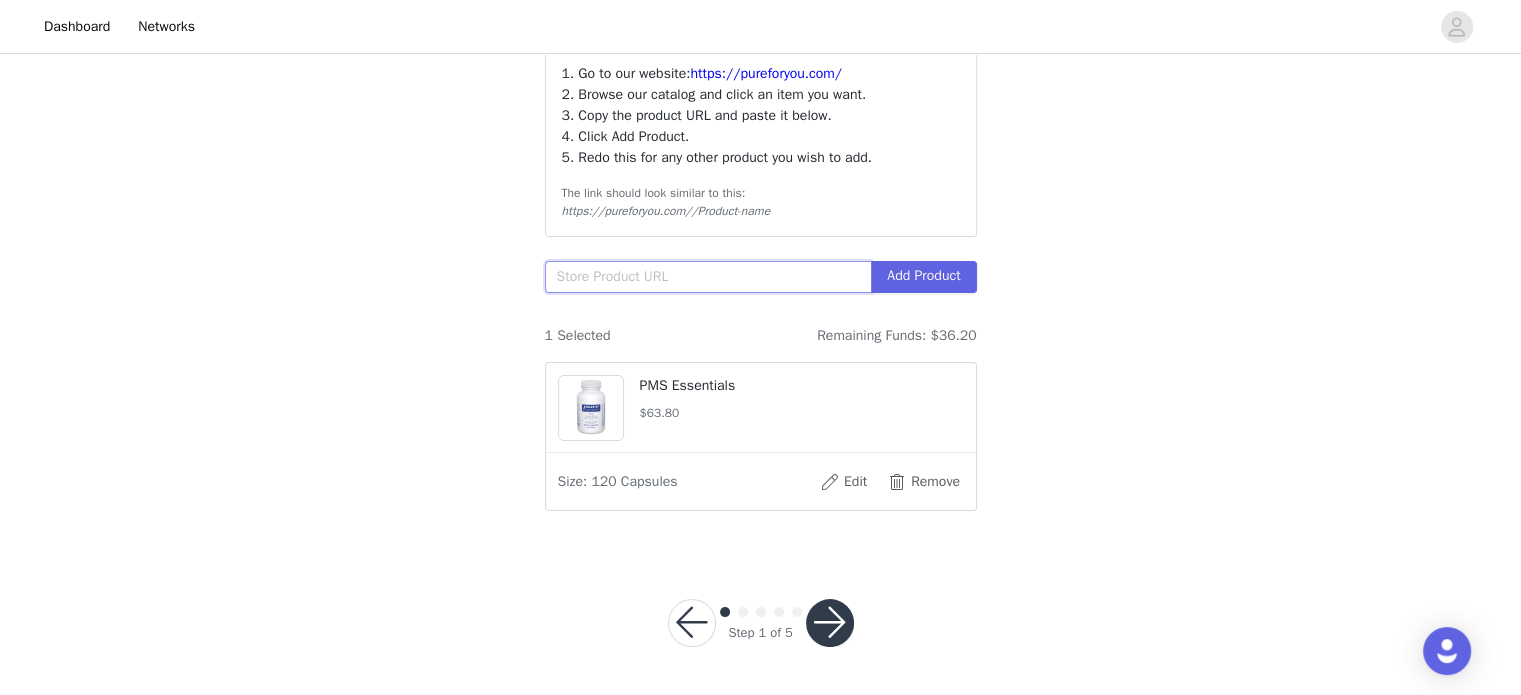 paste on "https://smartq.pureforyou.com/products/39644225208354/cogniphos" 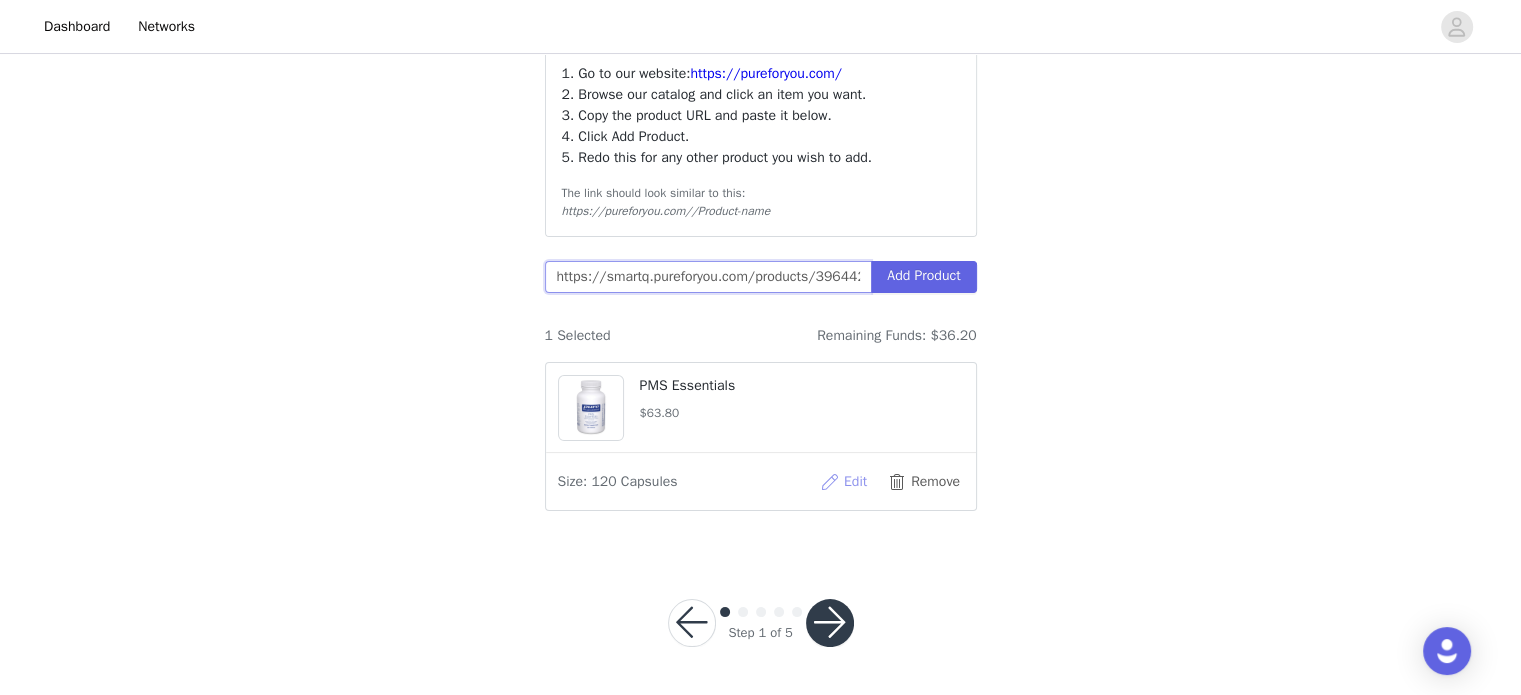 scroll, scrollTop: 0, scrollLeft: 131, axis: horizontal 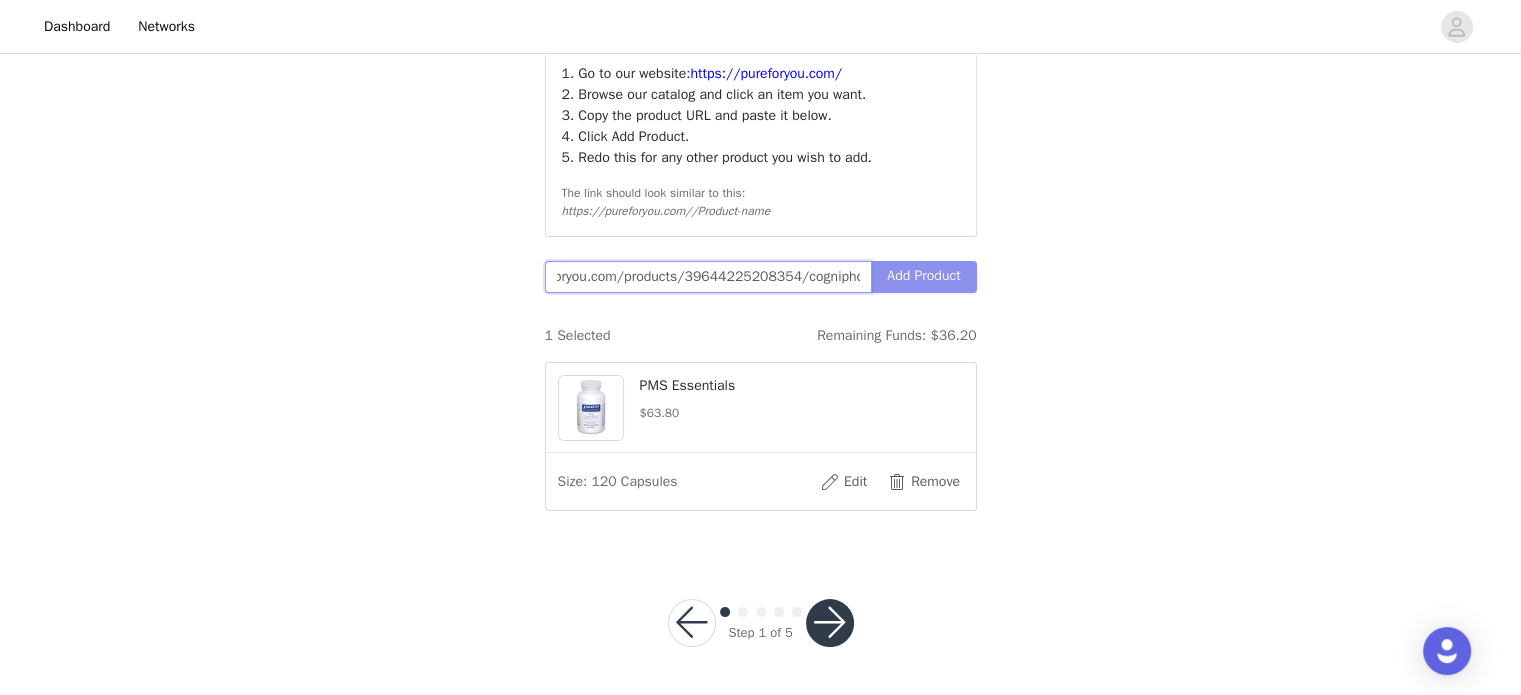 type on "https://smartq.pureforyou.com/products/39644225208354/cogniphos" 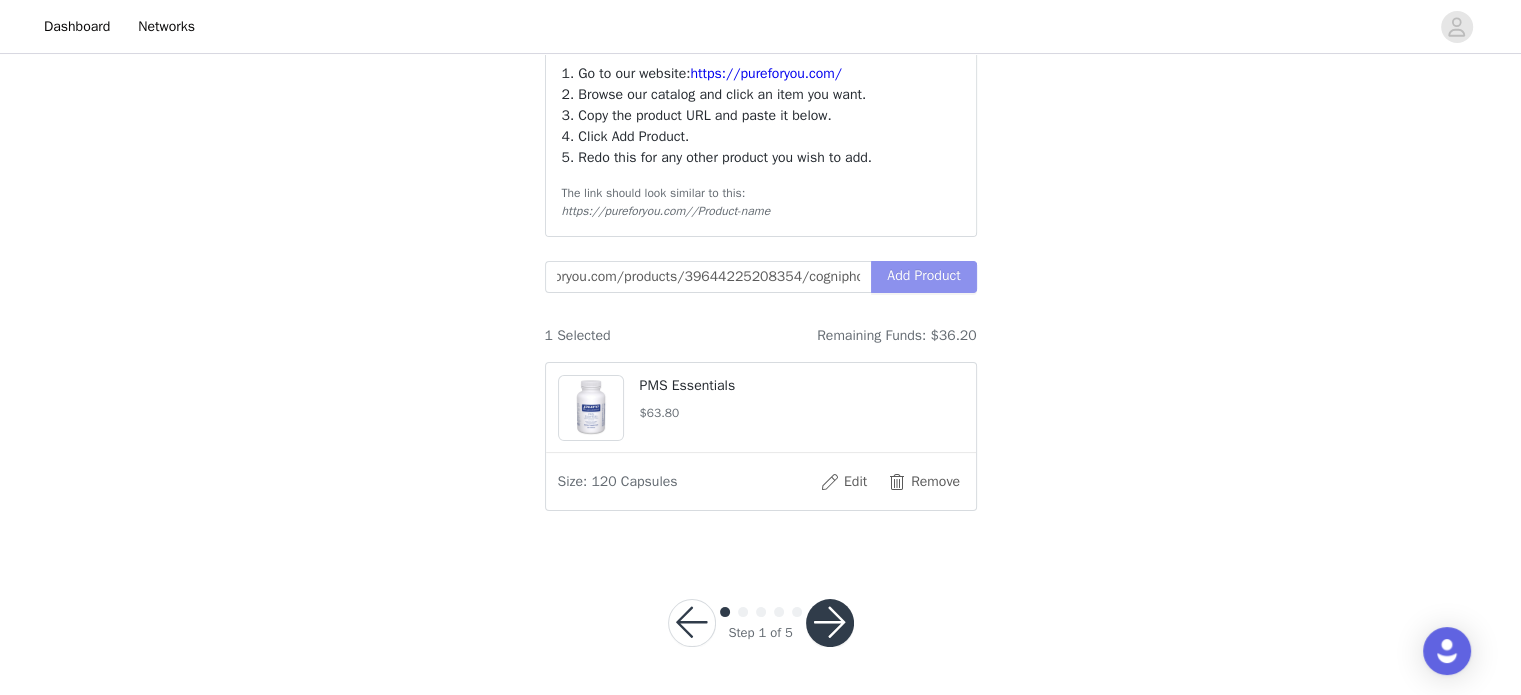 scroll, scrollTop: 0, scrollLeft: 0, axis: both 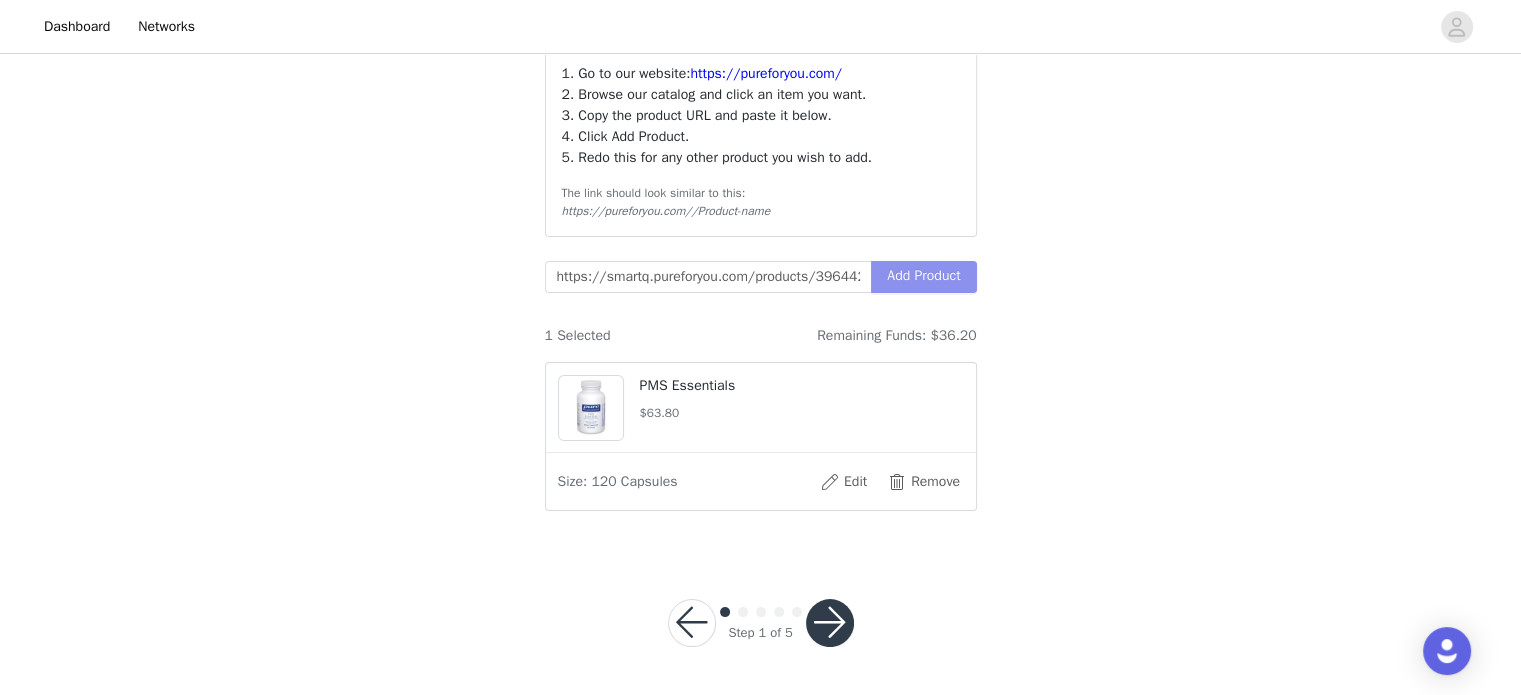 click on "Add Product" at bounding box center (923, 277) 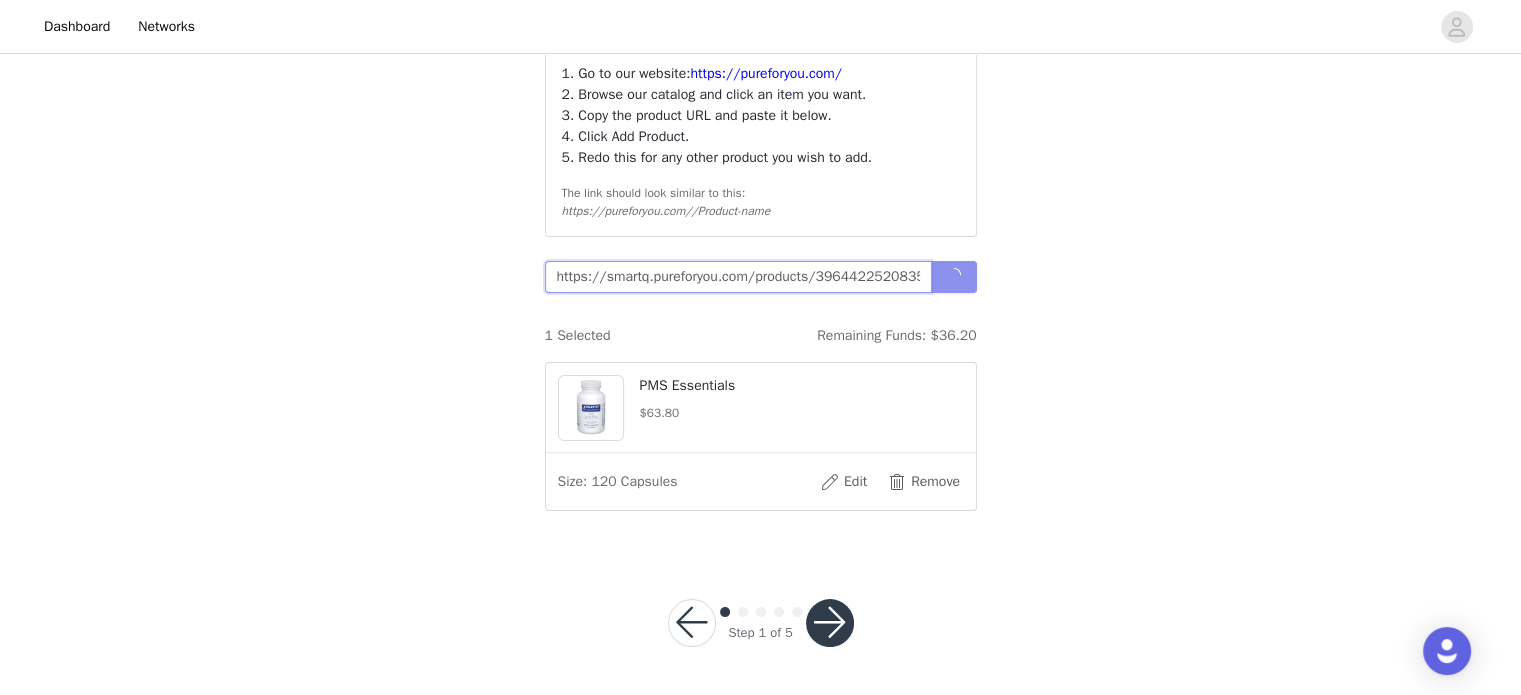 scroll, scrollTop: 0, scrollLeft: 67, axis: horizontal 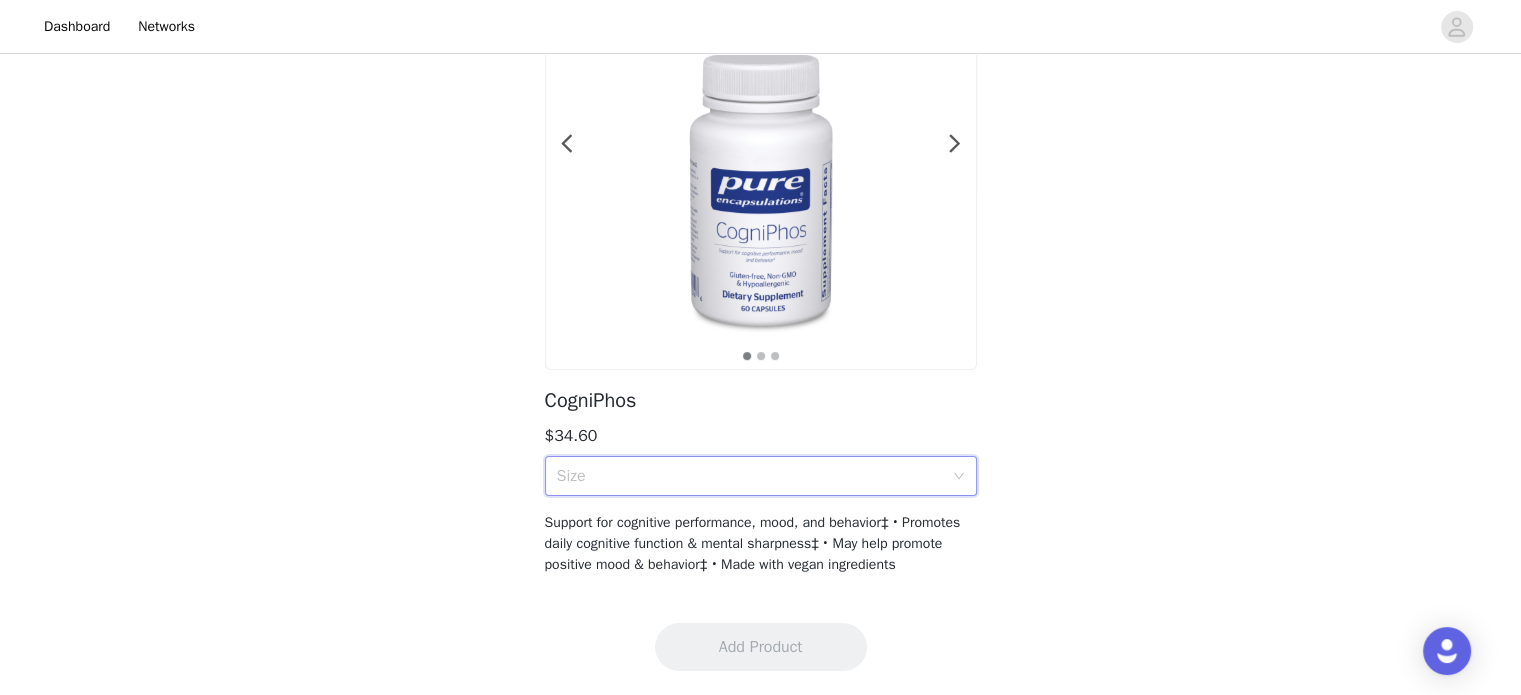 click on "Size" at bounding box center [754, 476] 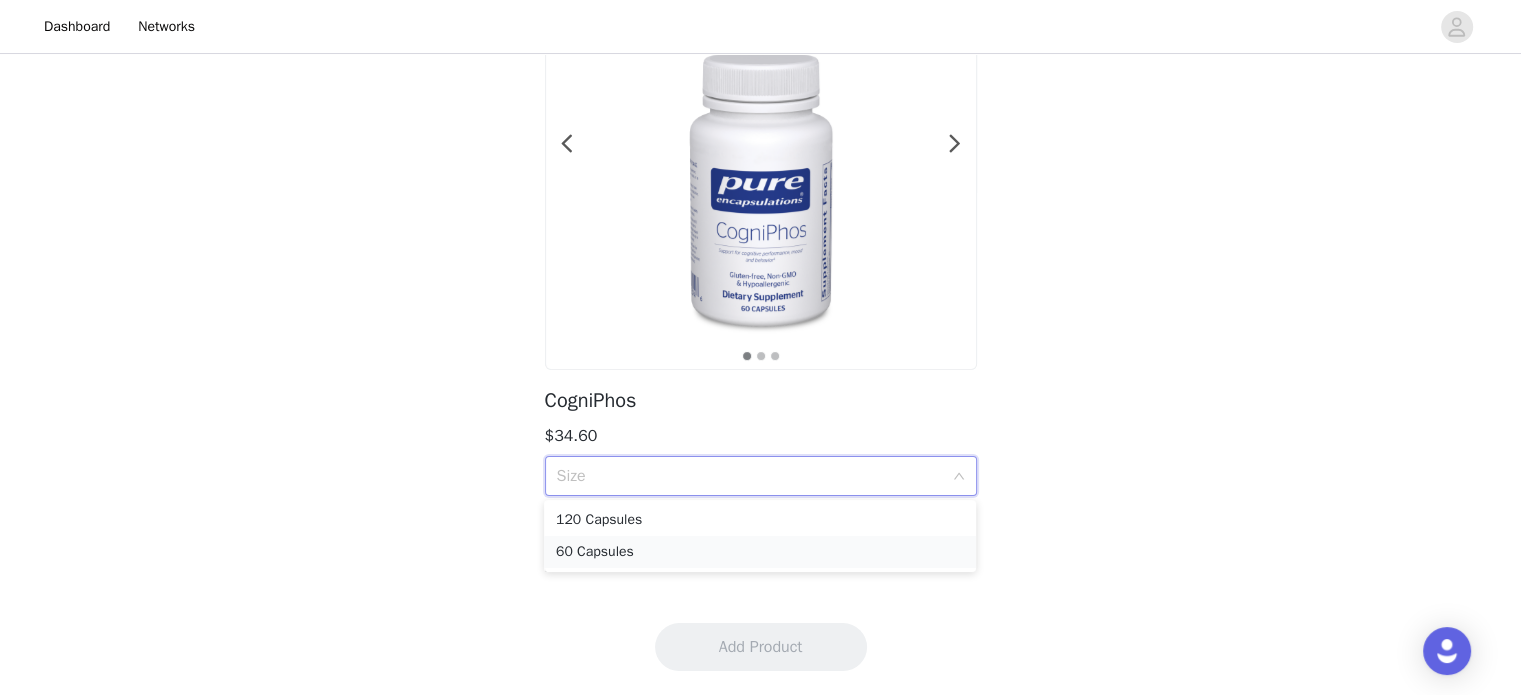 click on "60 Capsules" at bounding box center (760, 552) 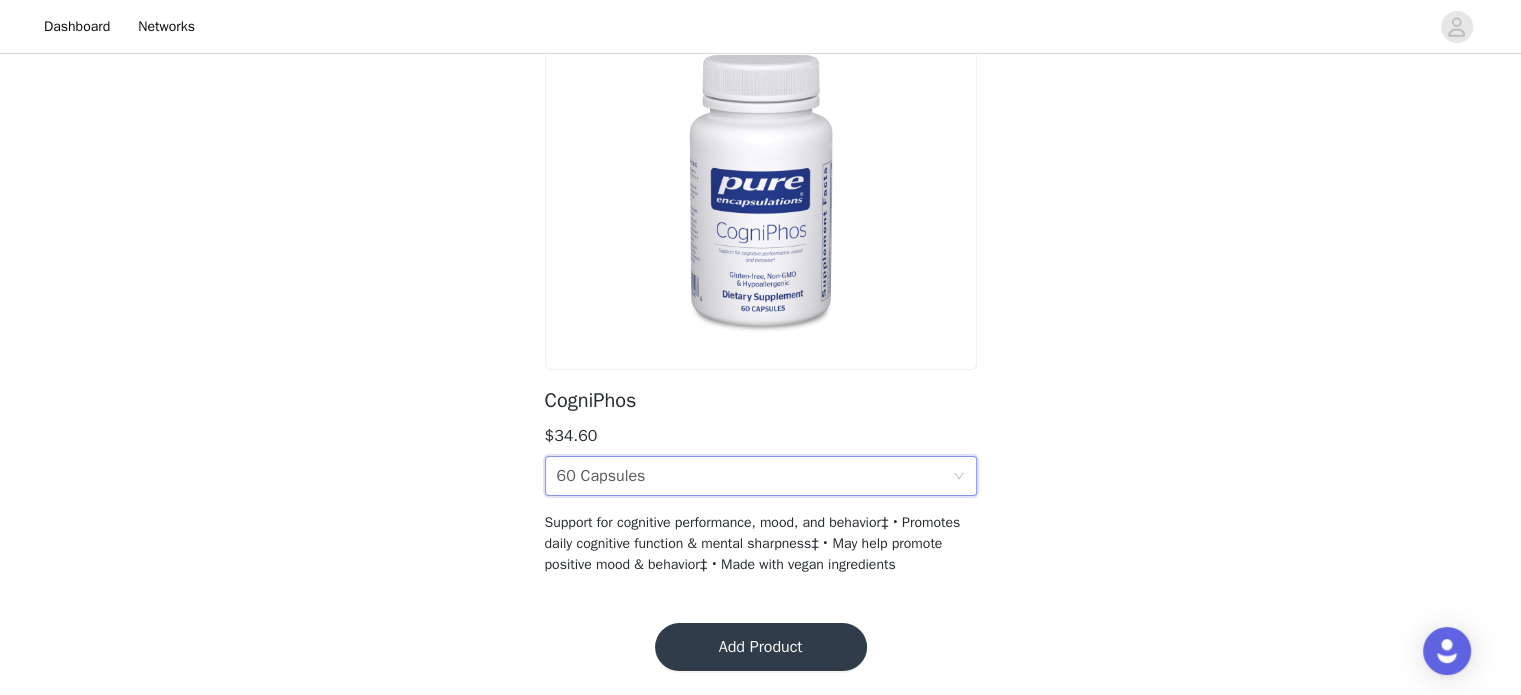 click on "Add Product" at bounding box center [761, 647] 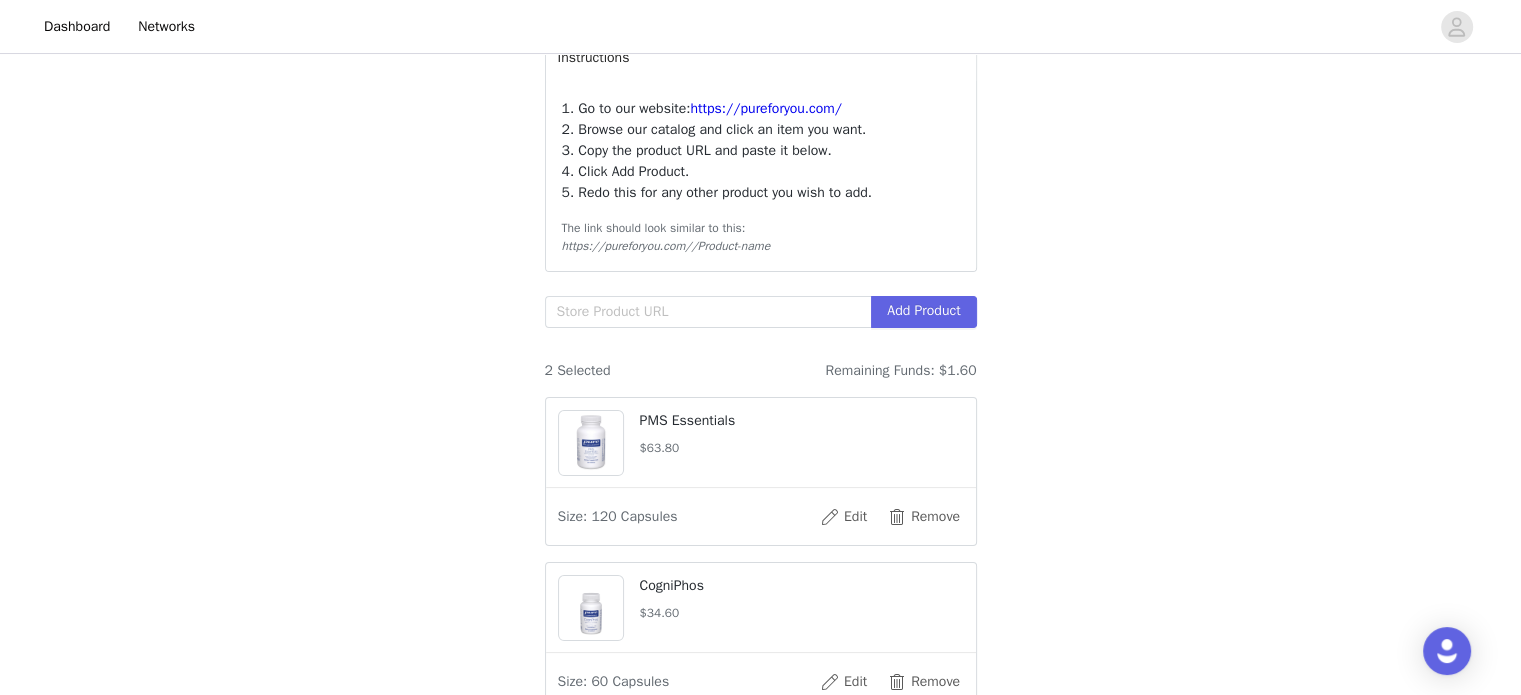 scroll, scrollTop: 456, scrollLeft: 0, axis: vertical 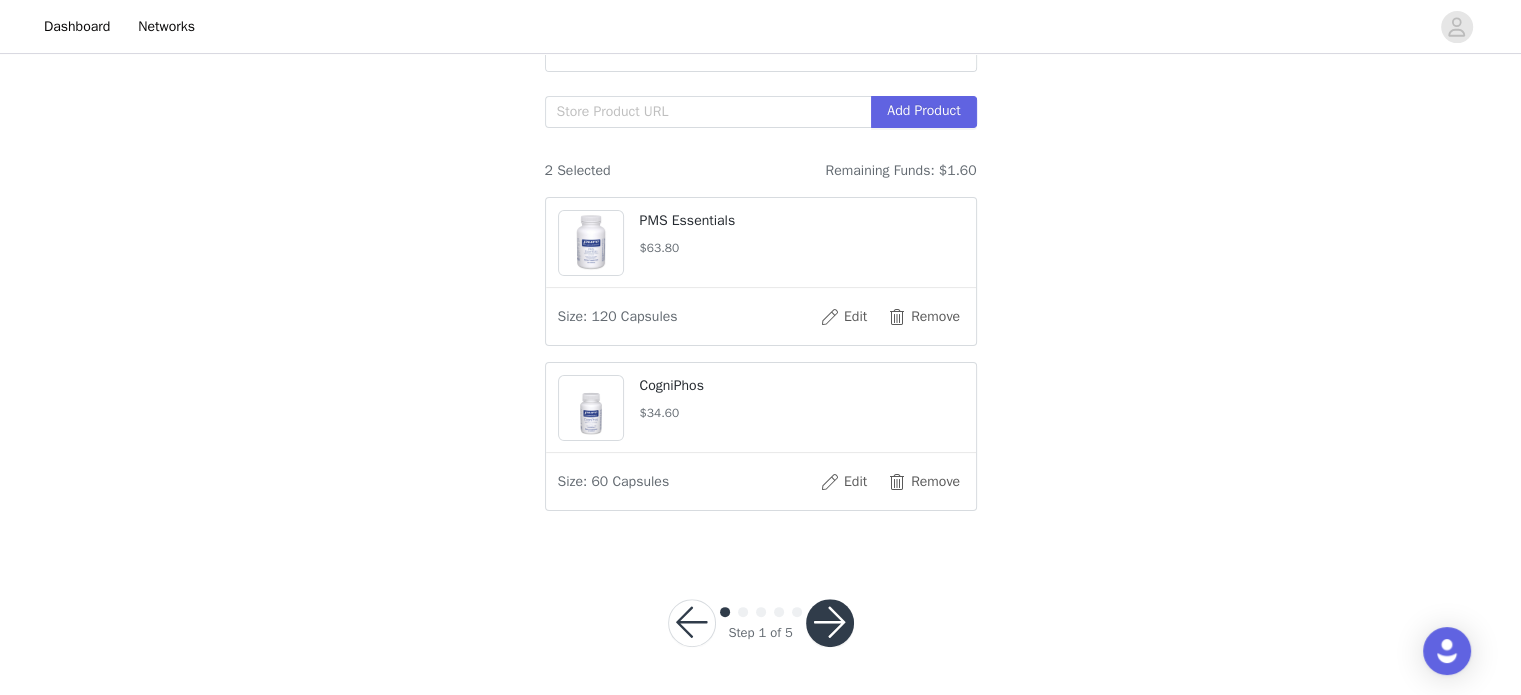 click at bounding box center [830, 623] 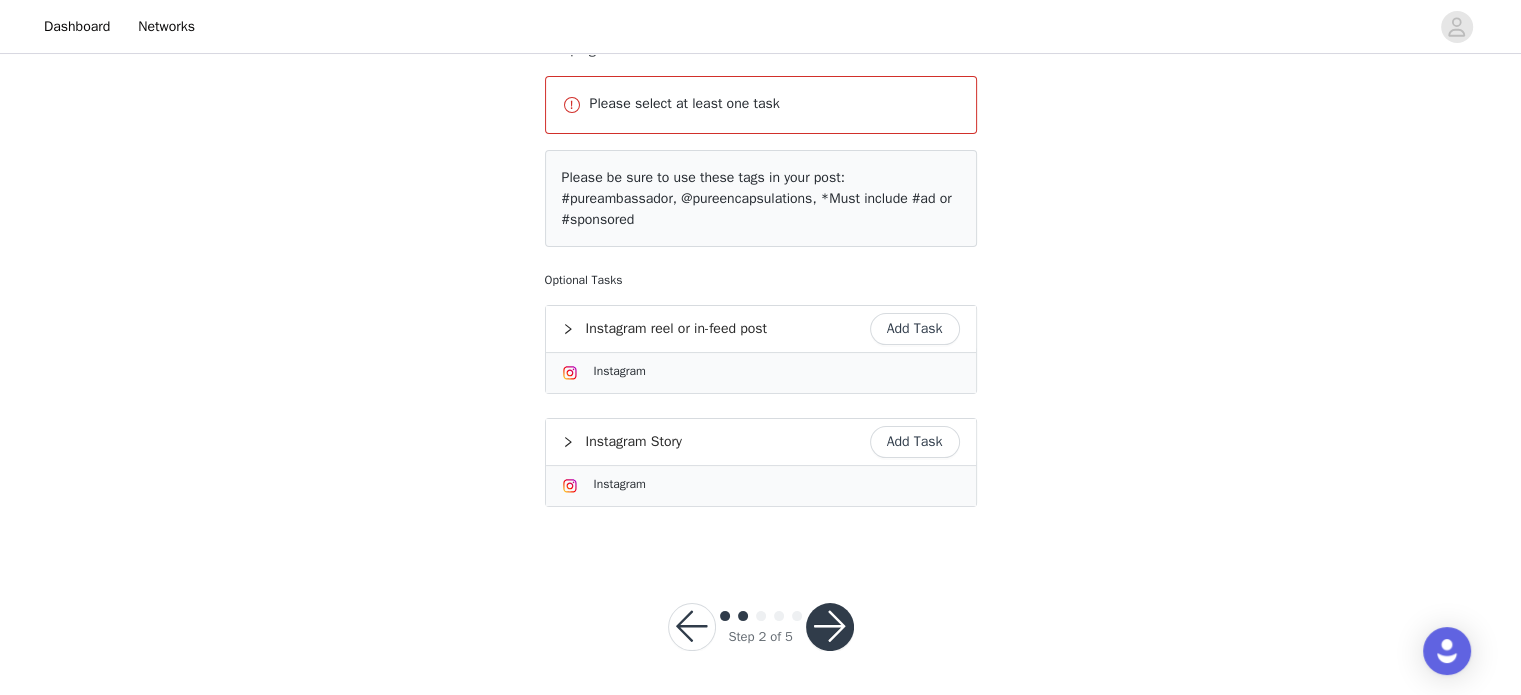 scroll, scrollTop: 216, scrollLeft: 0, axis: vertical 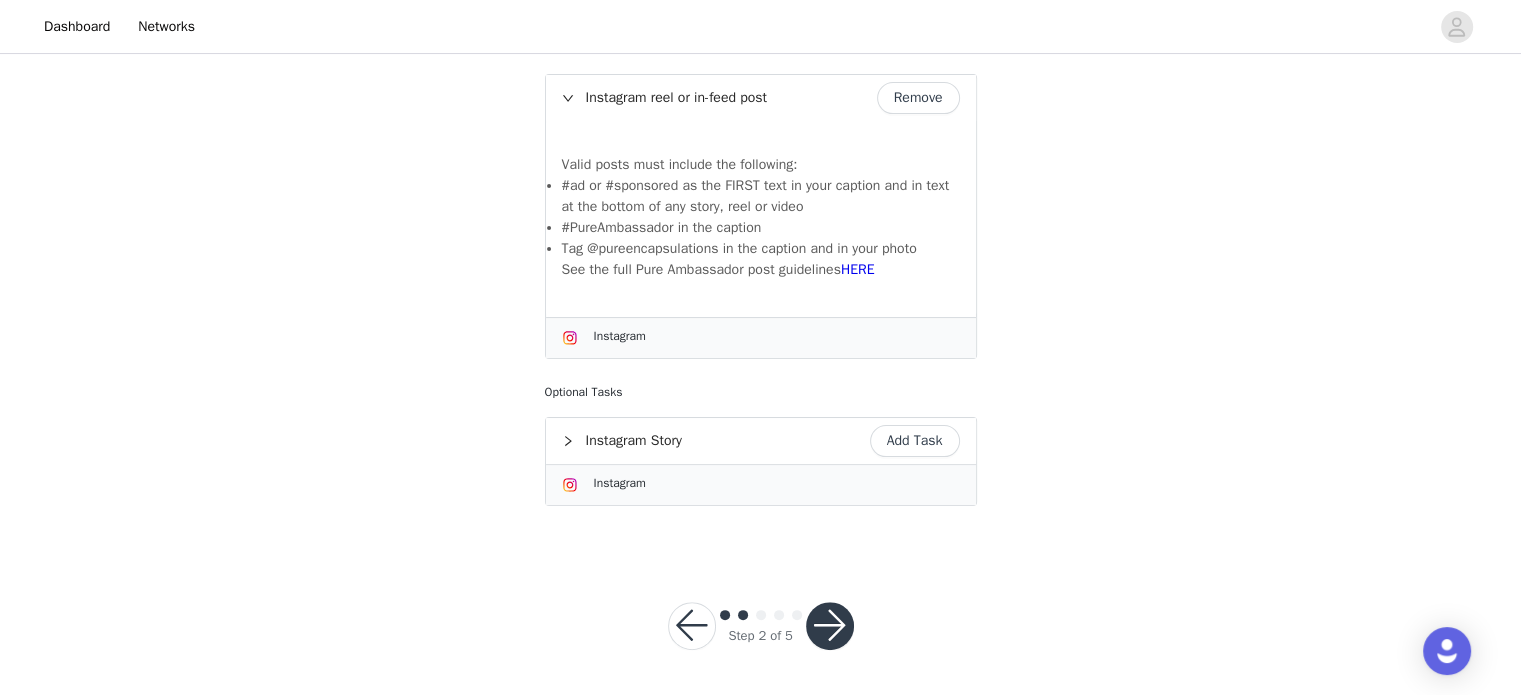 click at bounding box center (830, 626) 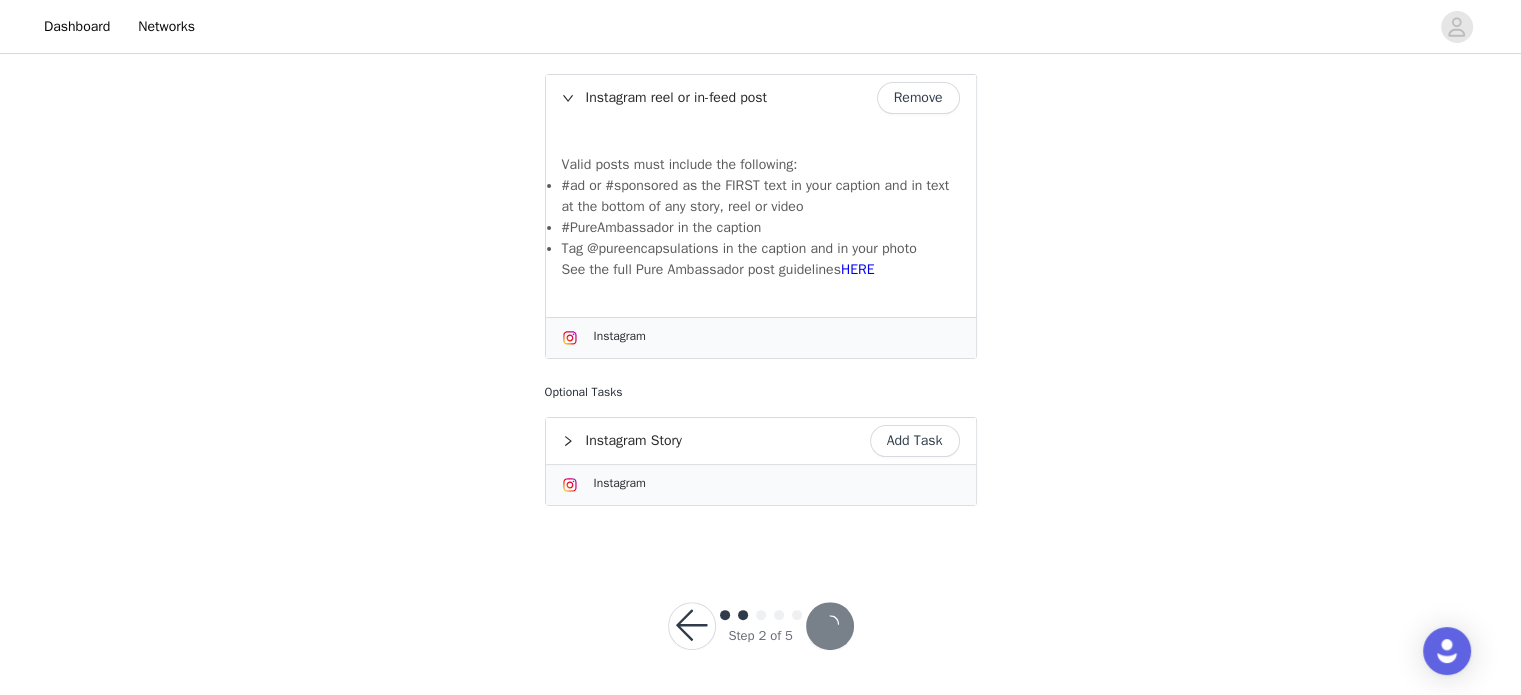 scroll, scrollTop: 0, scrollLeft: 0, axis: both 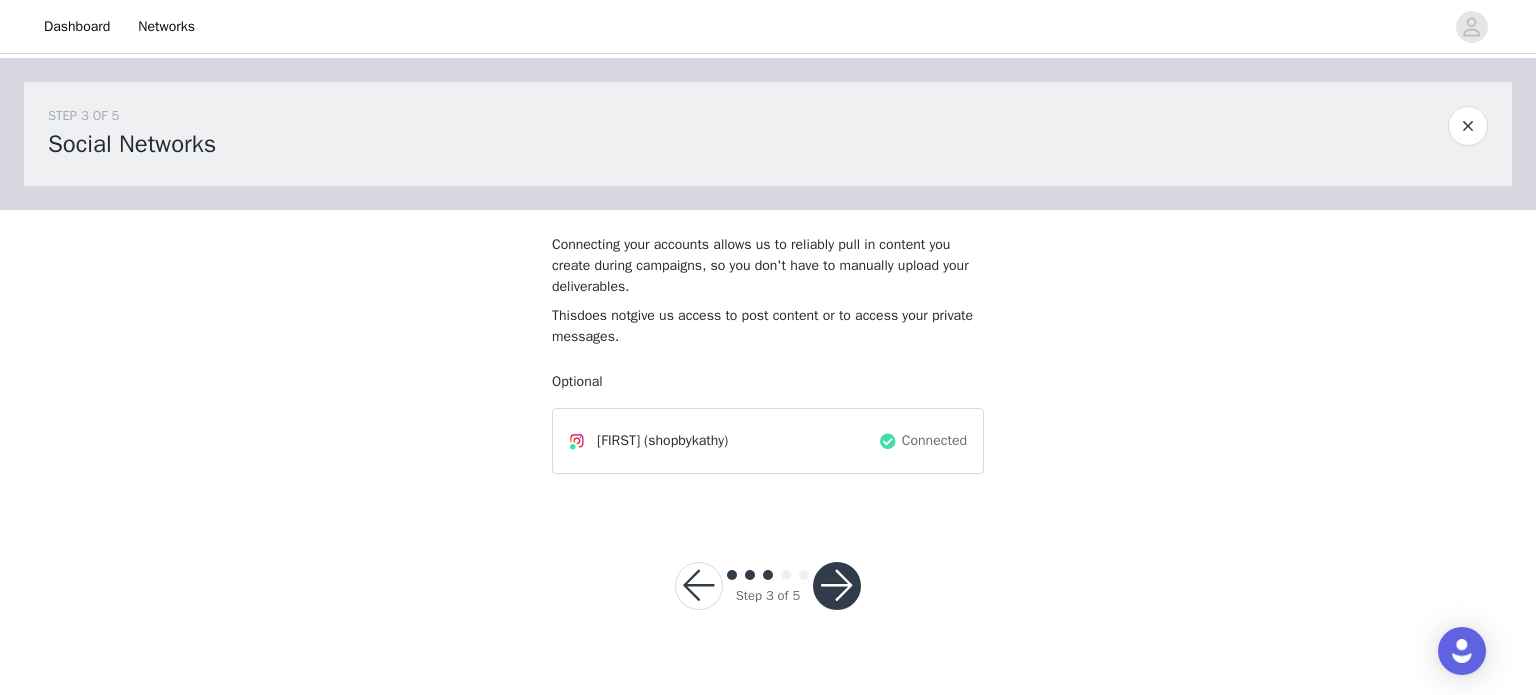 click at bounding box center [837, 586] 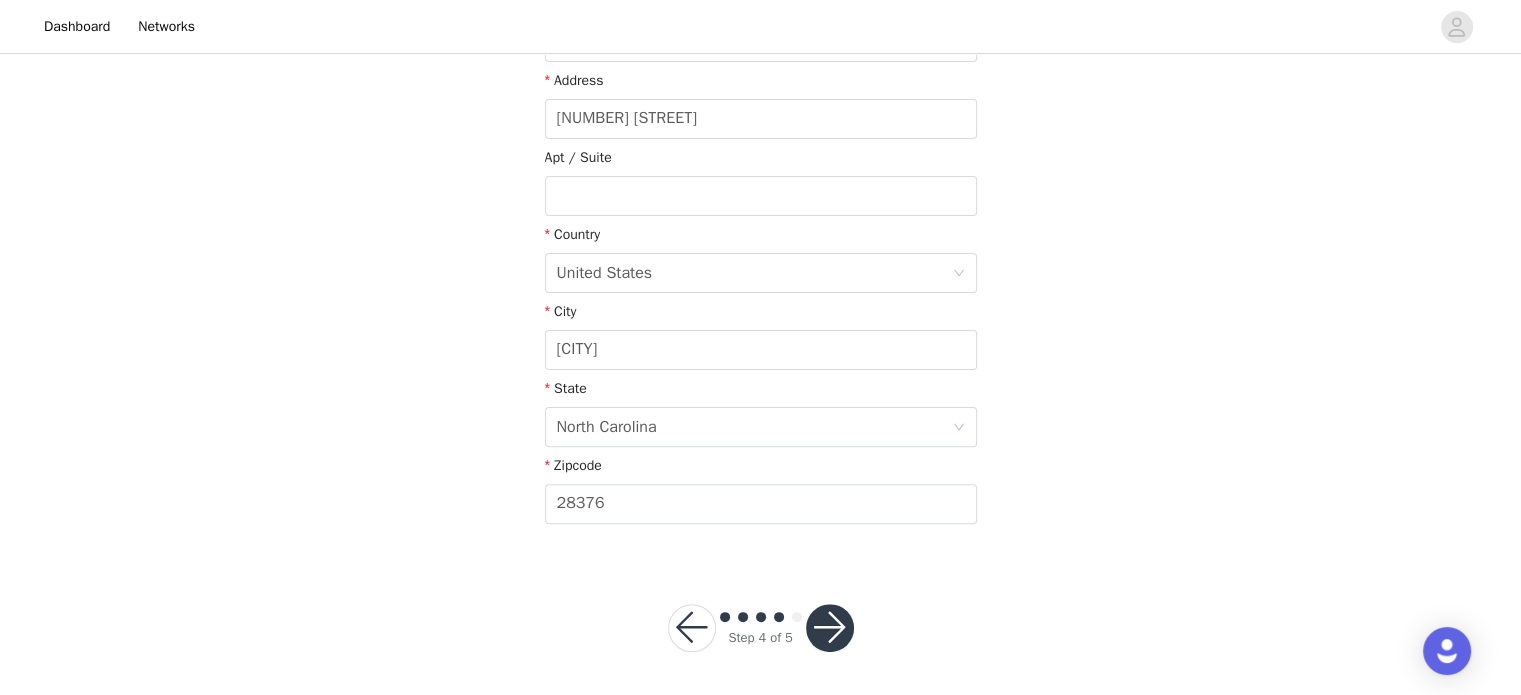 scroll, scrollTop: 538, scrollLeft: 0, axis: vertical 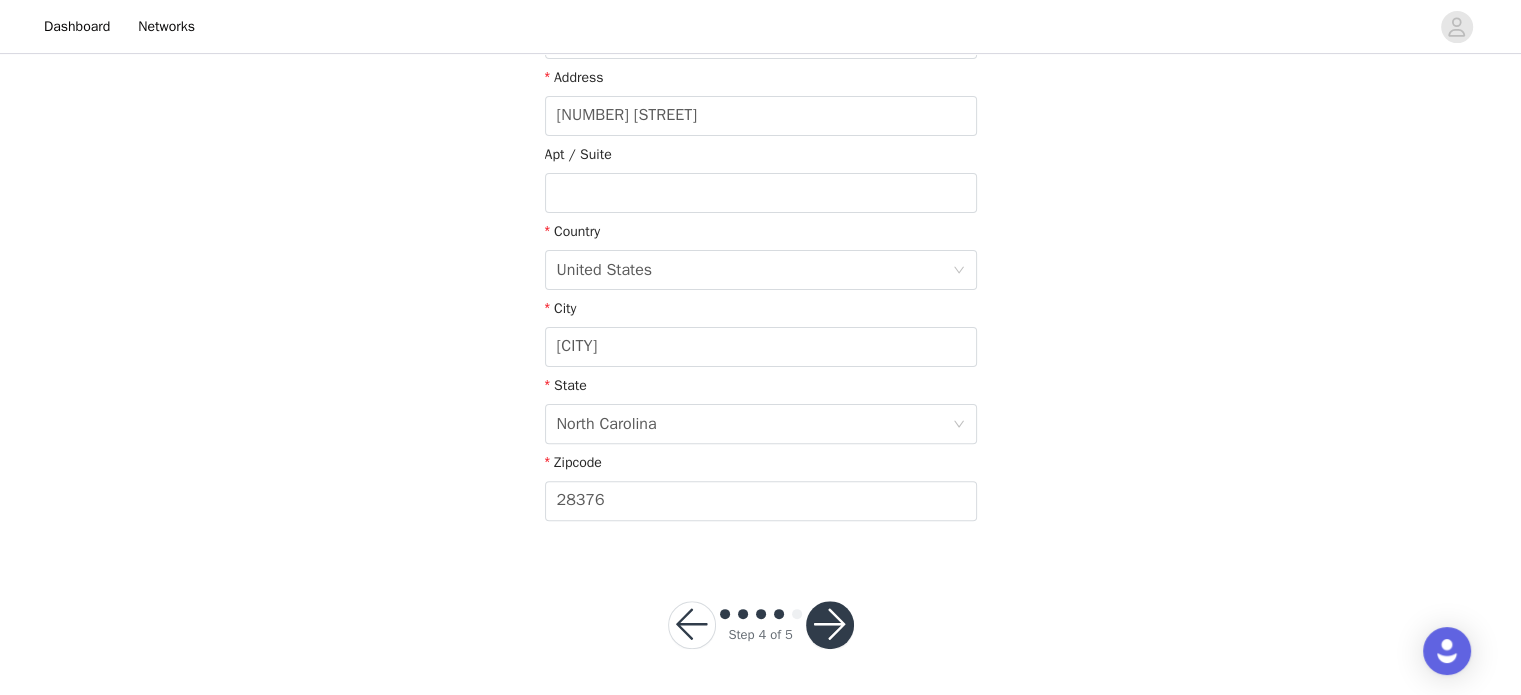 click at bounding box center (830, 625) 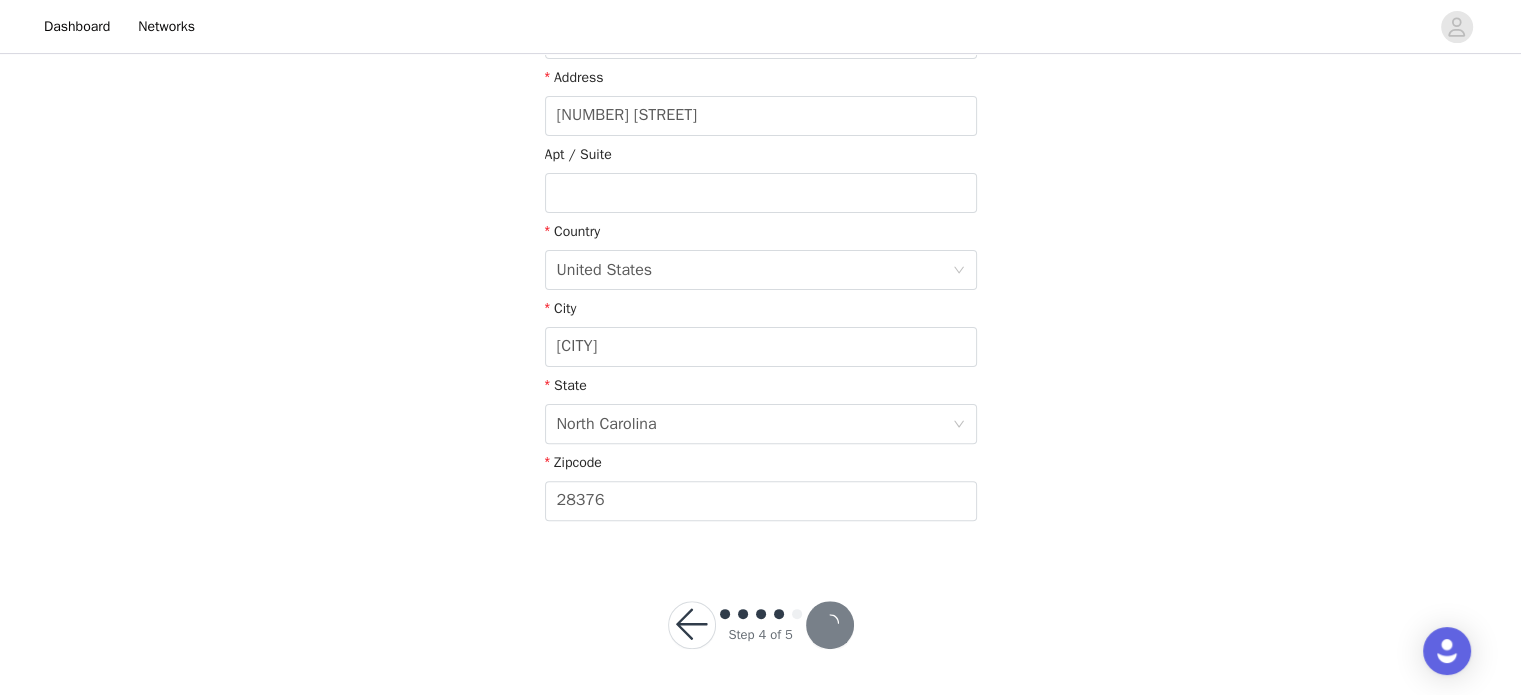 scroll, scrollTop: 464, scrollLeft: 0, axis: vertical 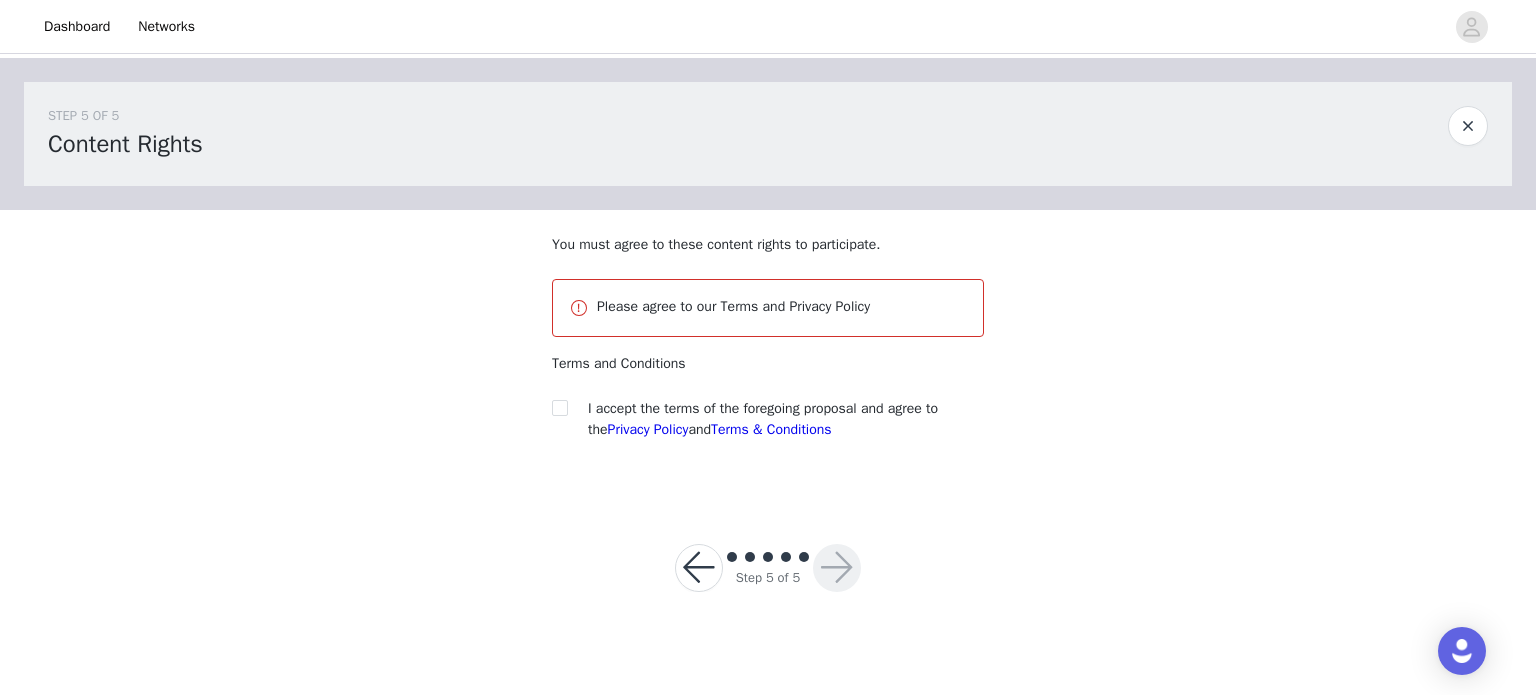 click at bounding box center (566, 408) 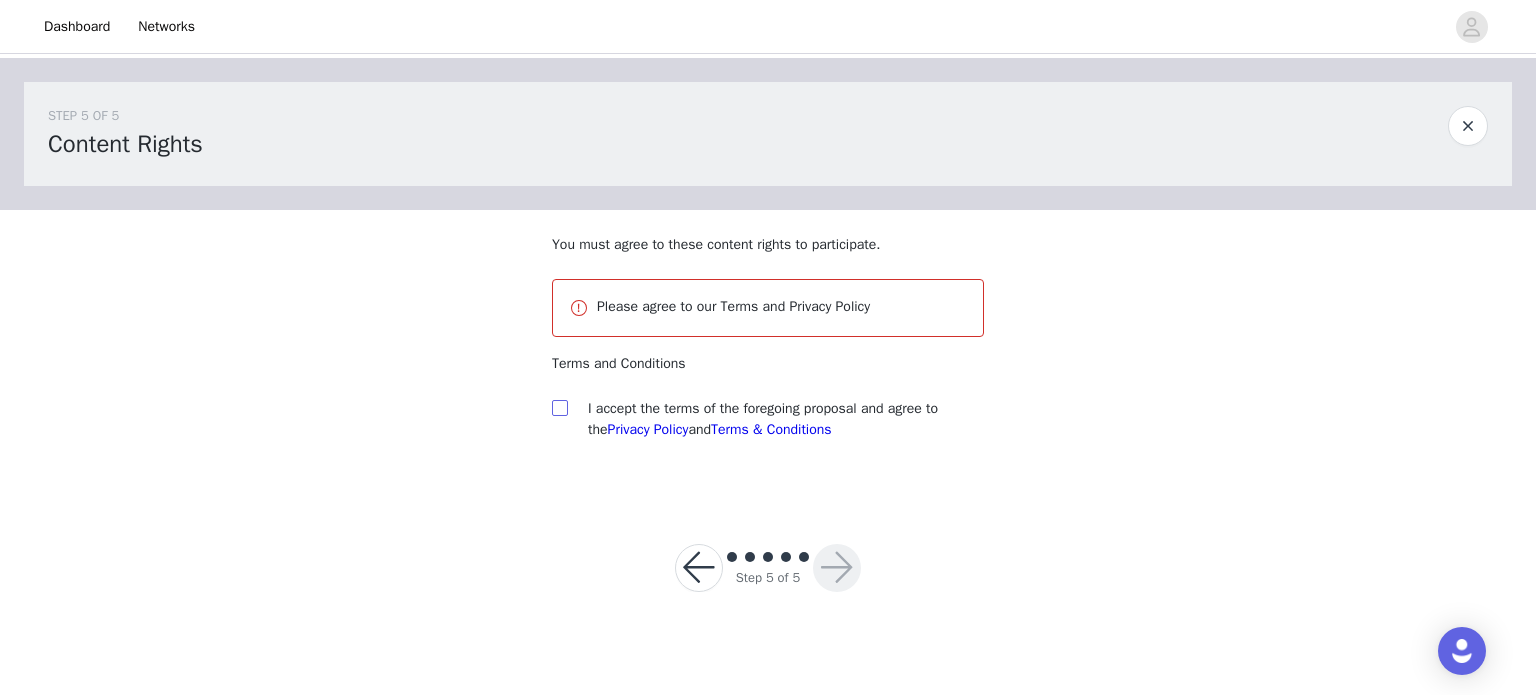 click at bounding box center [559, 407] 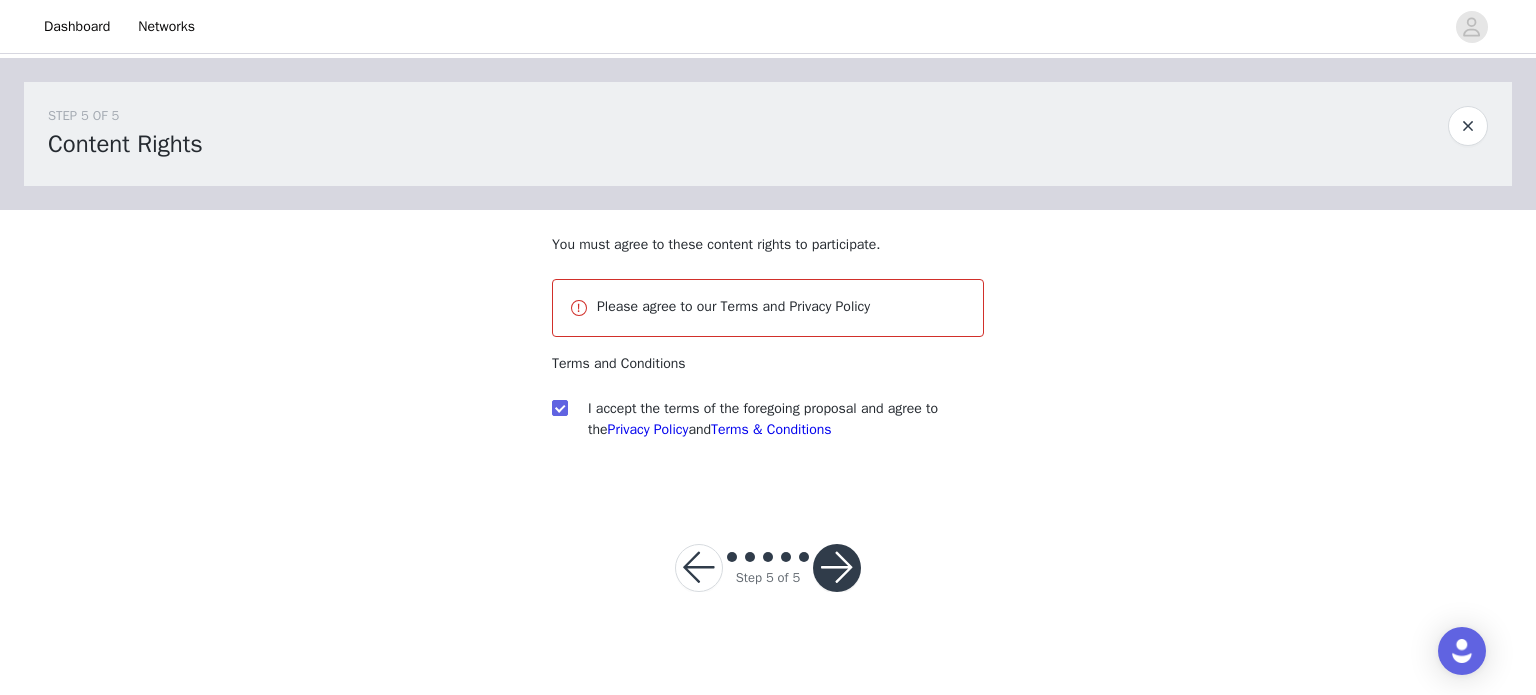 click at bounding box center [837, 568] 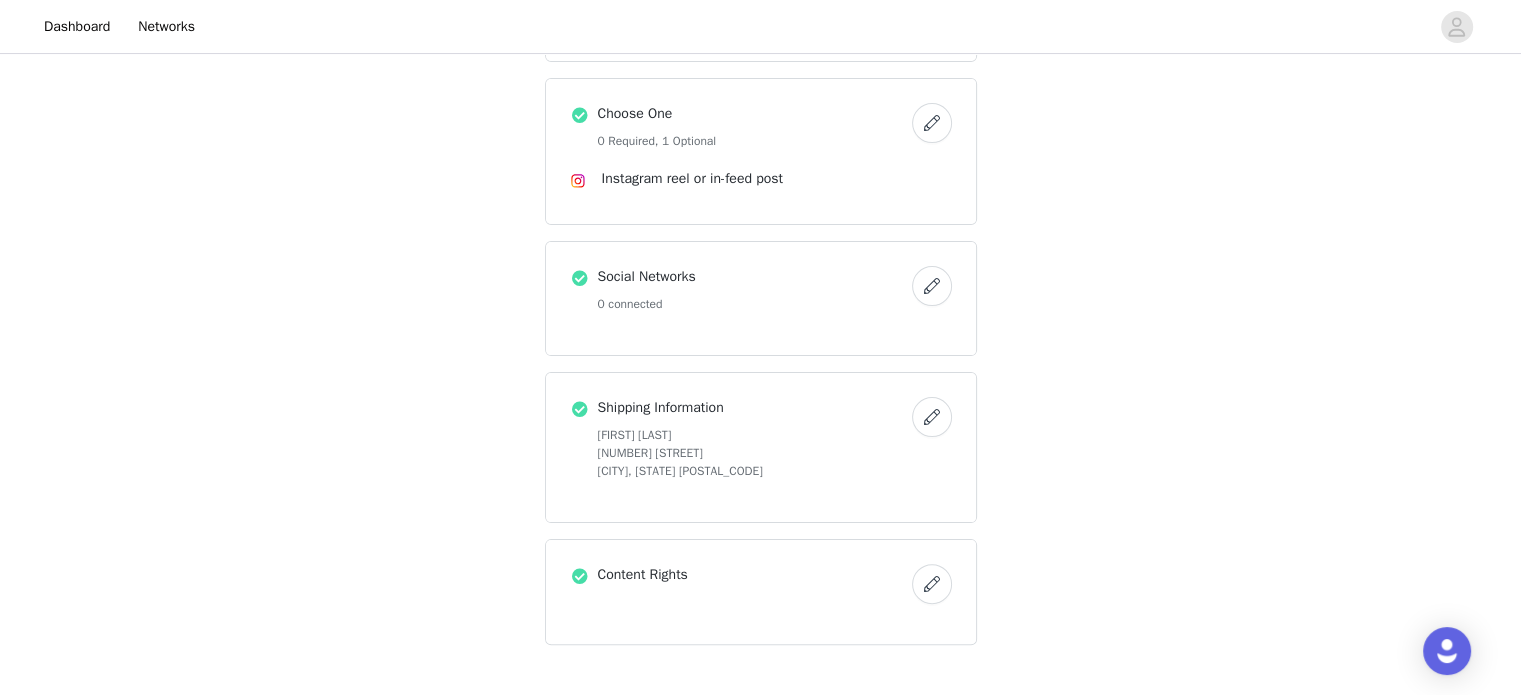 scroll, scrollTop: 516, scrollLeft: 0, axis: vertical 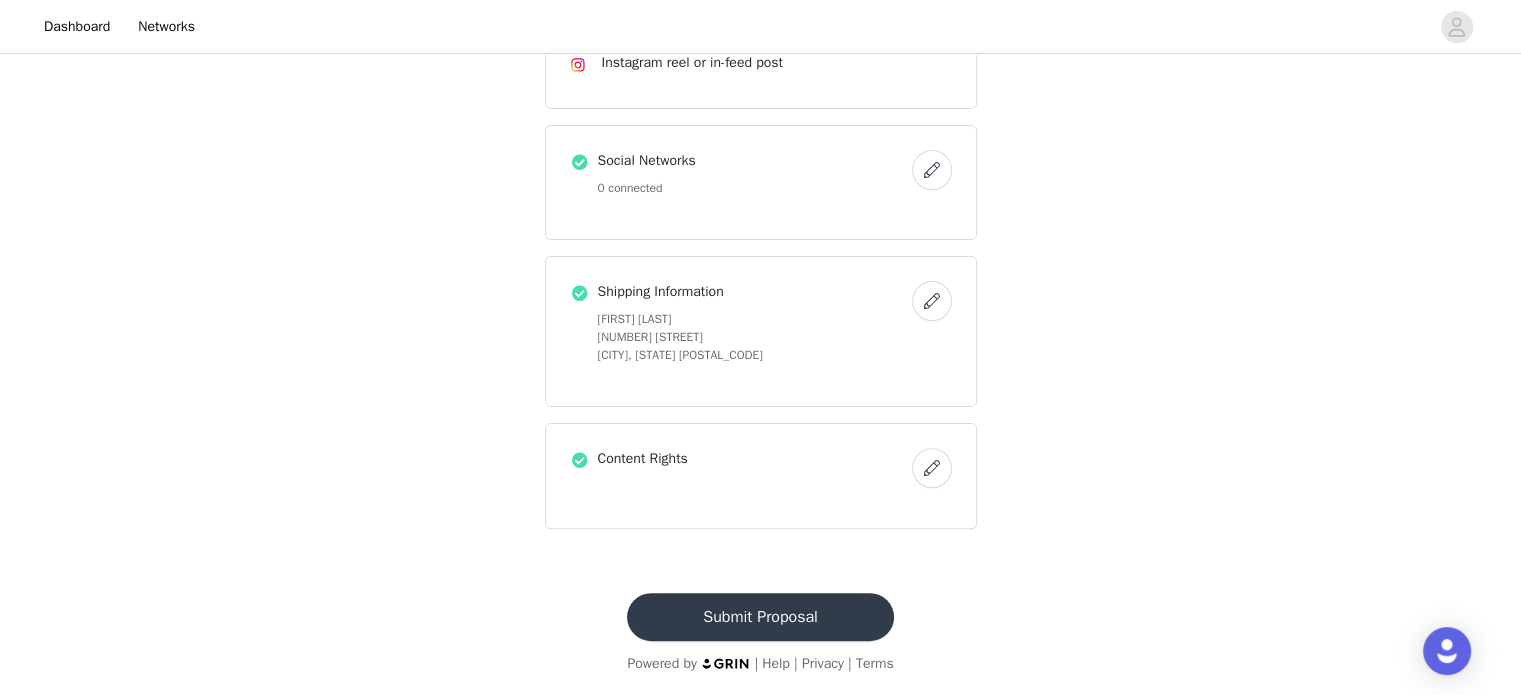 click on "Submit Proposal" at bounding box center [760, 617] 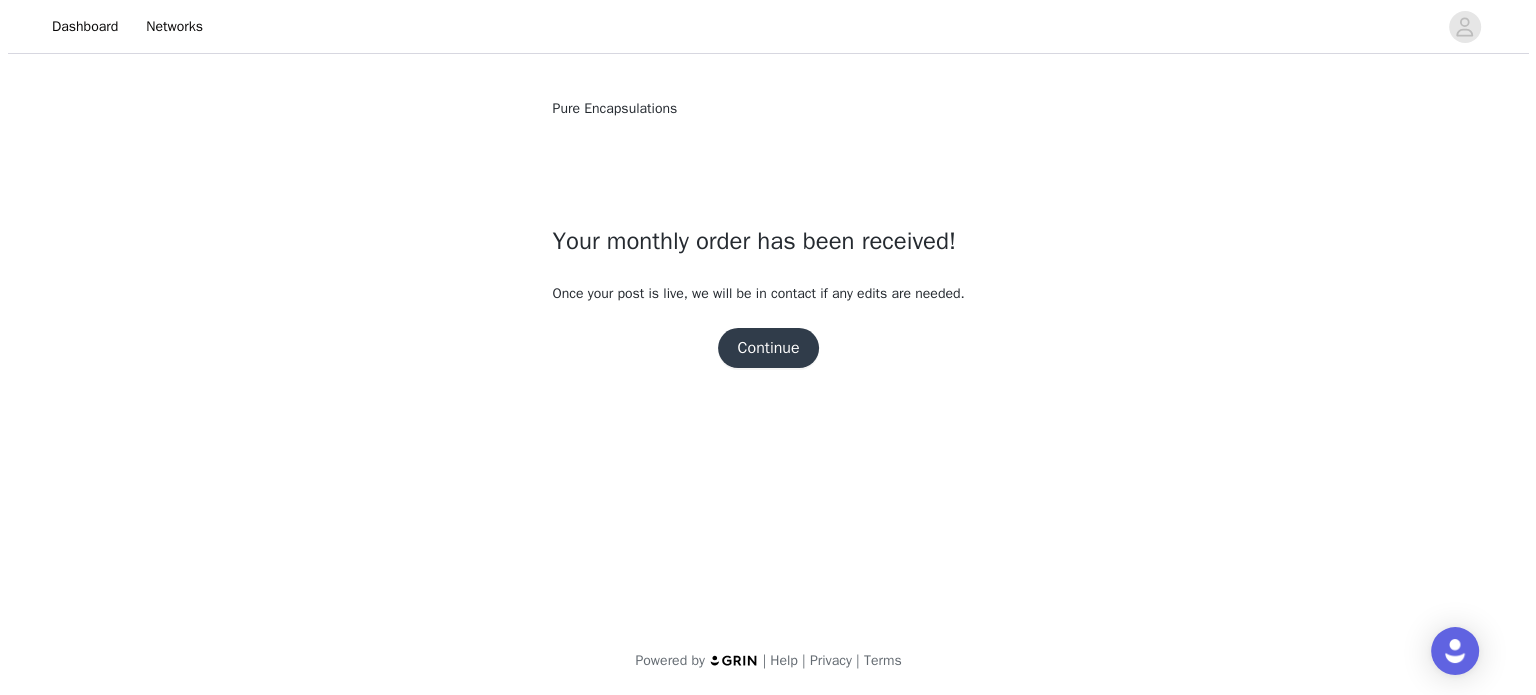 scroll, scrollTop: 0, scrollLeft: 0, axis: both 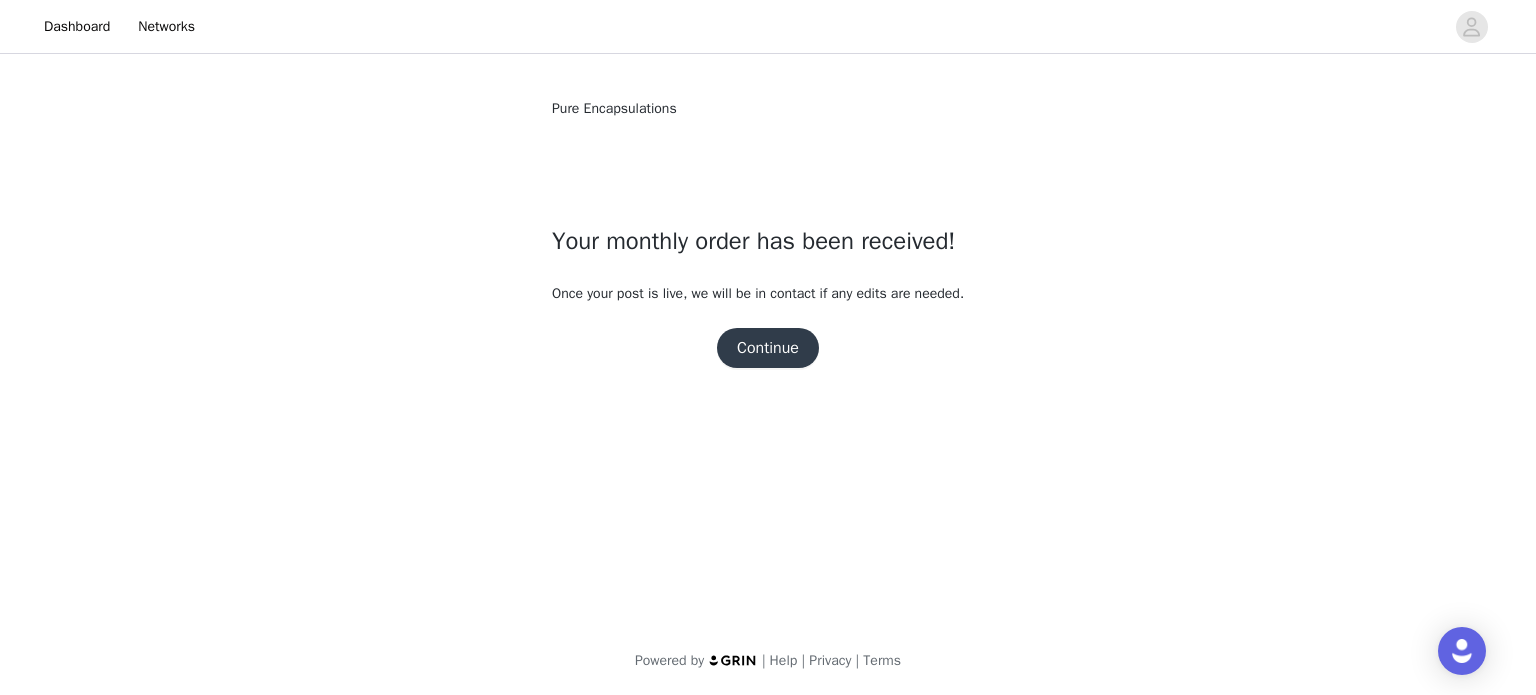 click on "Continue" at bounding box center (768, 348) 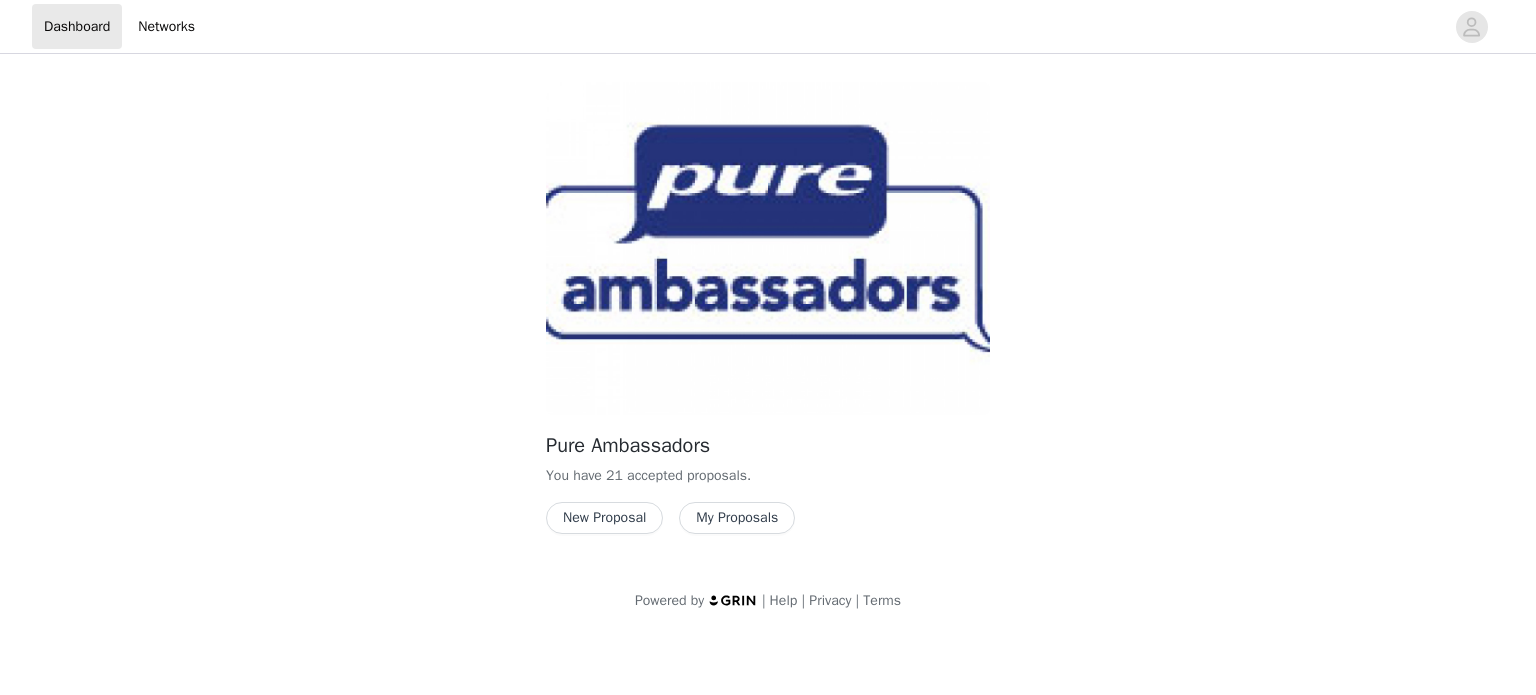 scroll, scrollTop: 0, scrollLeft: 0, axis: both 